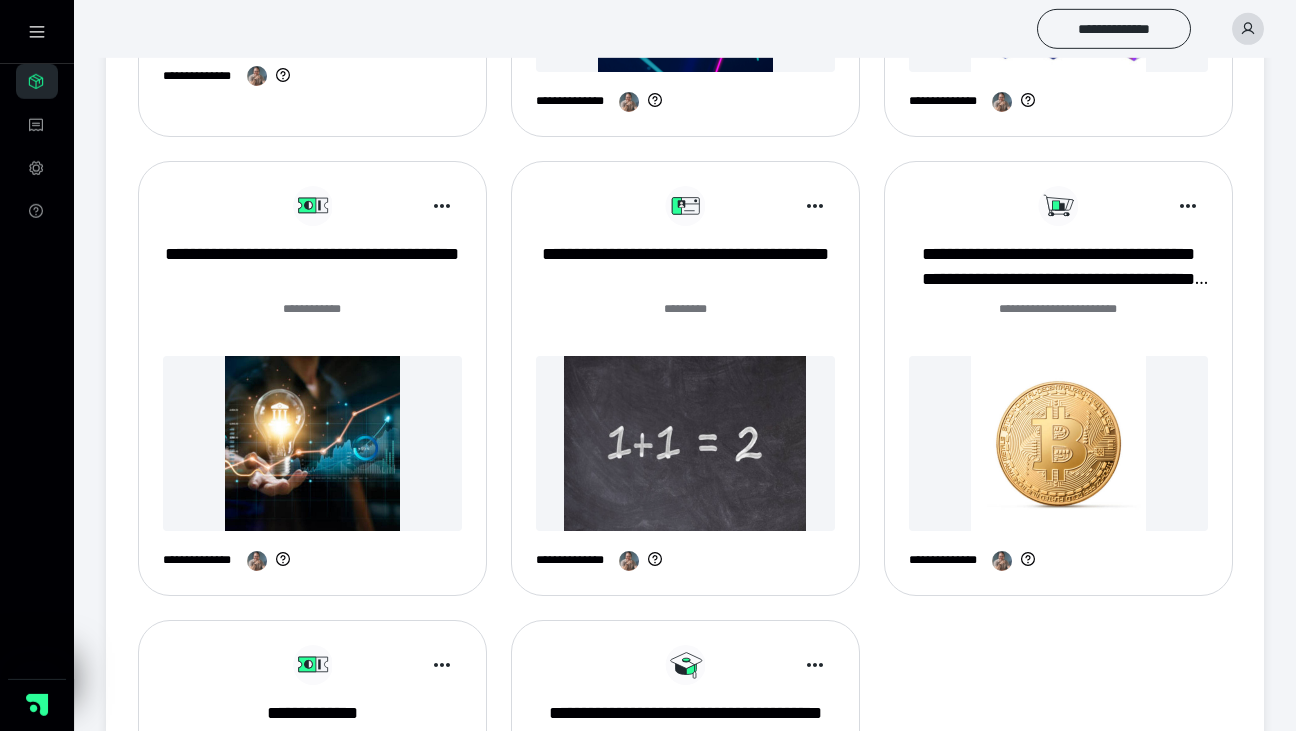 scroll, scrollTop: 1050, scrollLeft: 0, axis: vertical 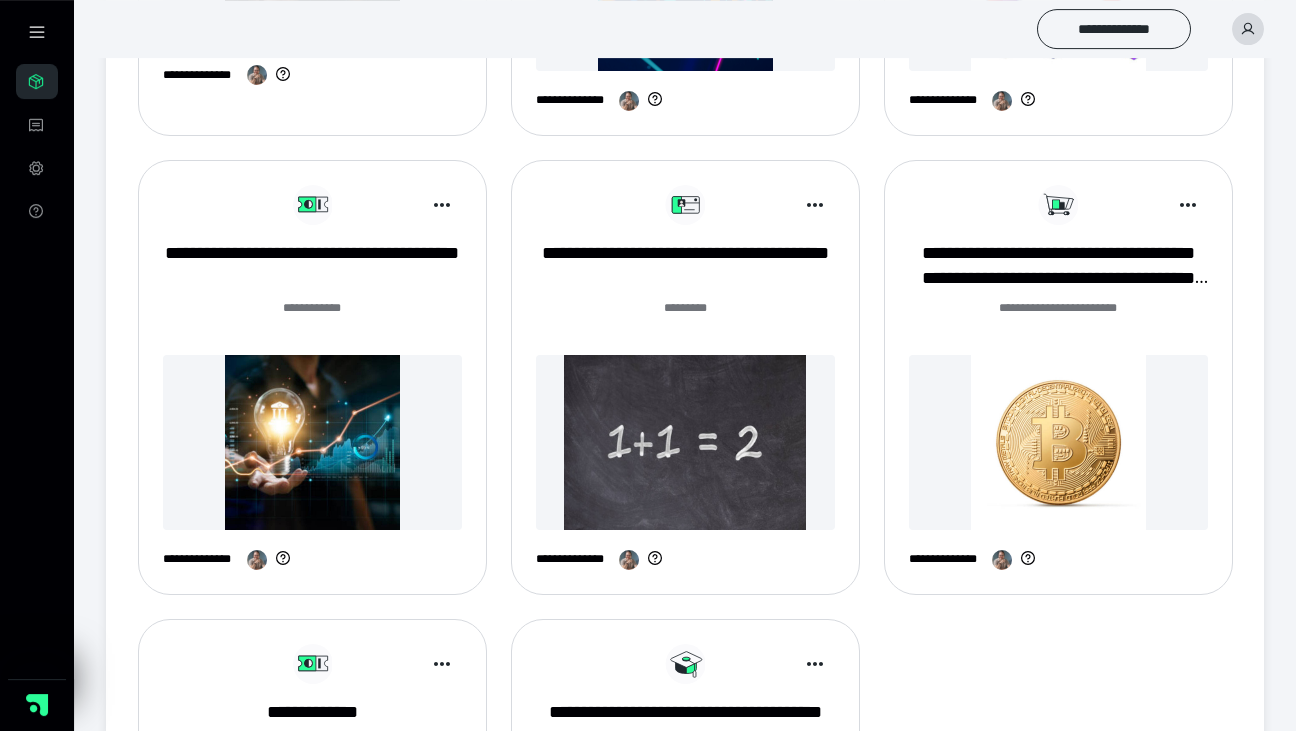 click at bounding box center (685, 442) 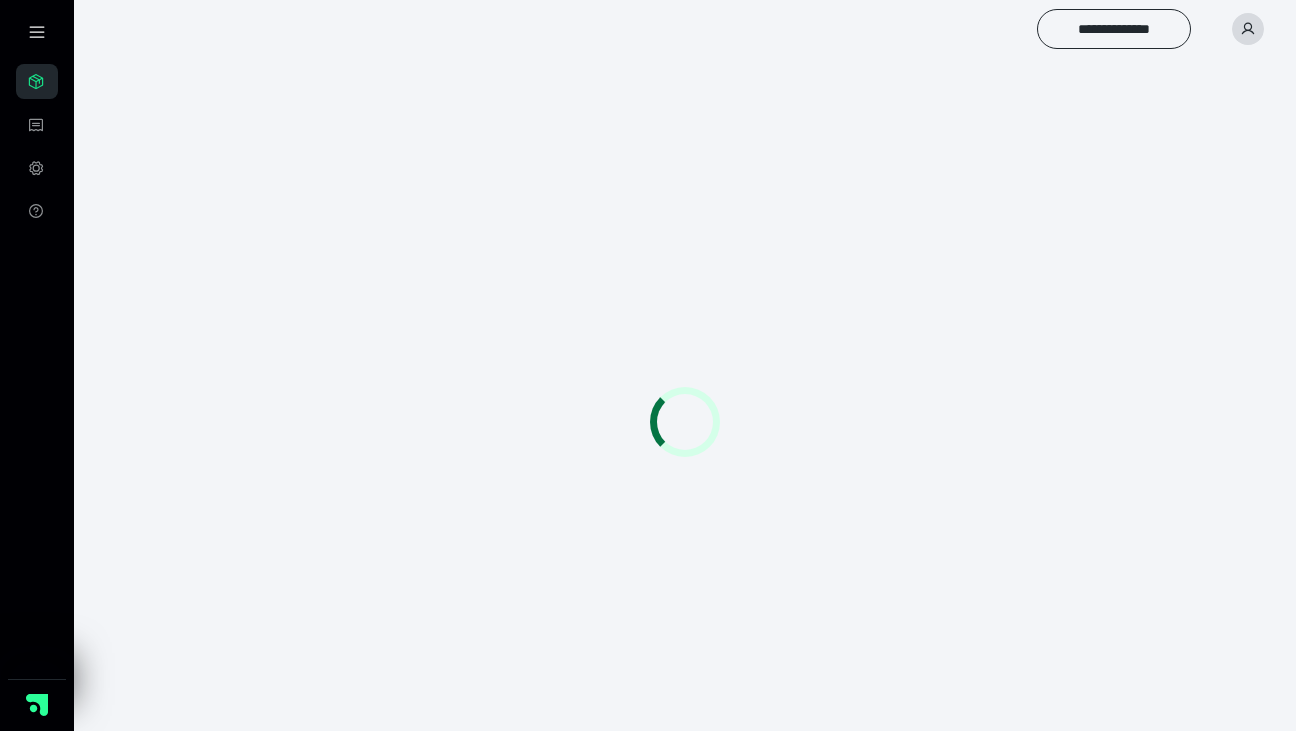 scroll, scrollTop: 0, scrollLeft: 0, axis: both 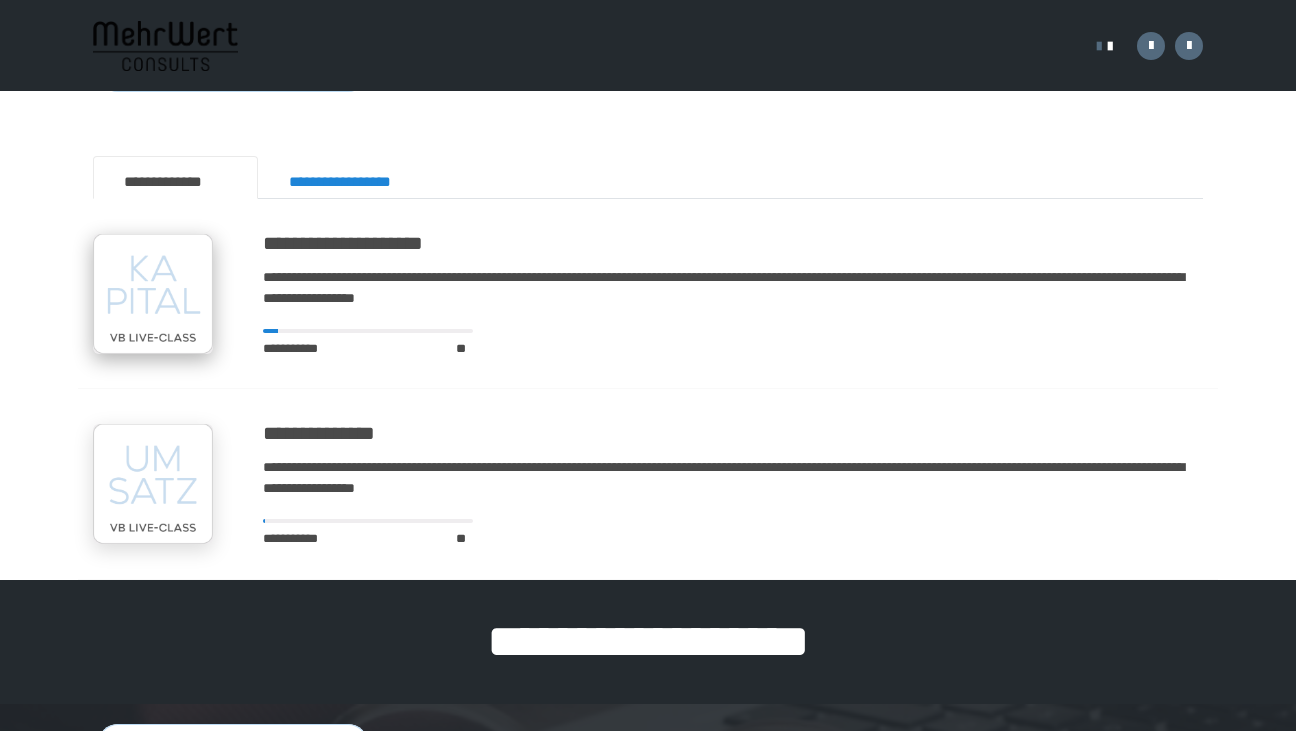 click at bounding box center [153, 294] 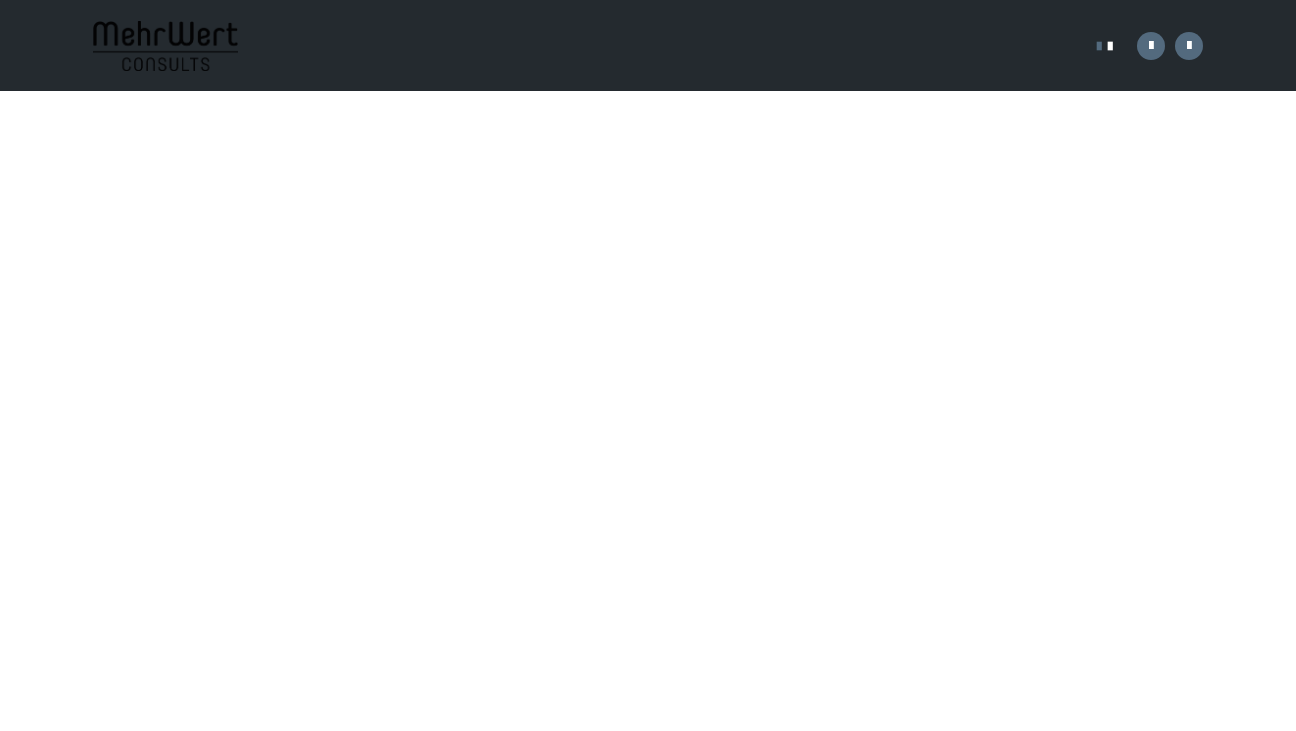 scroll, scrollTop: 0, scrollLeft: 0, axis: both 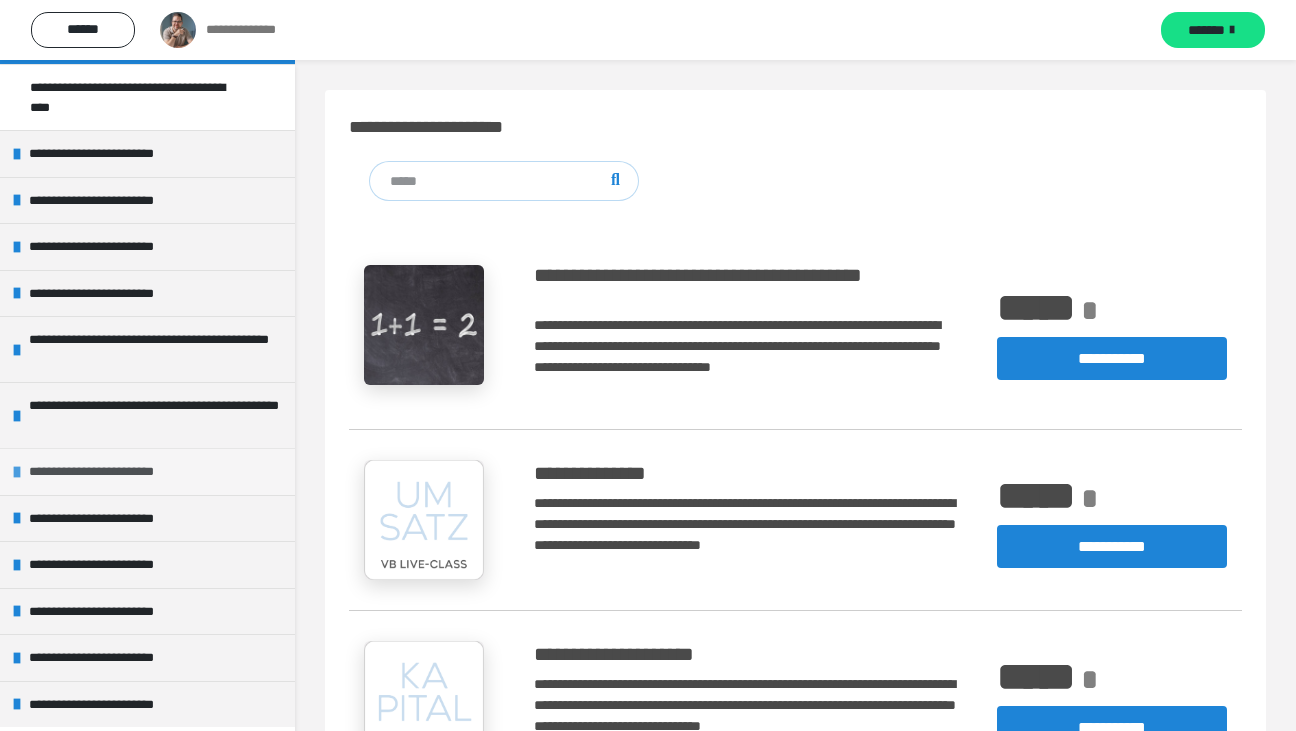 click on "**********" at bounding box center [111, 472] 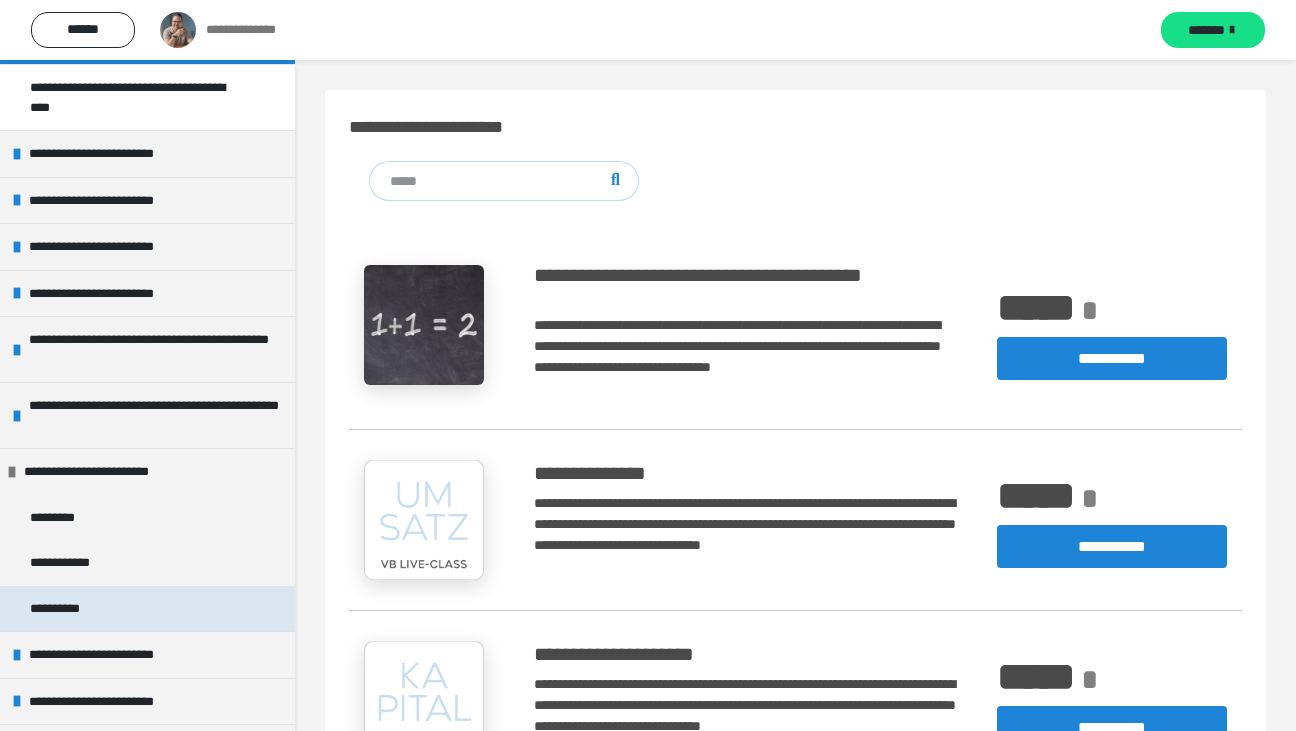 click on "**********" at bounding box center (67, 609) 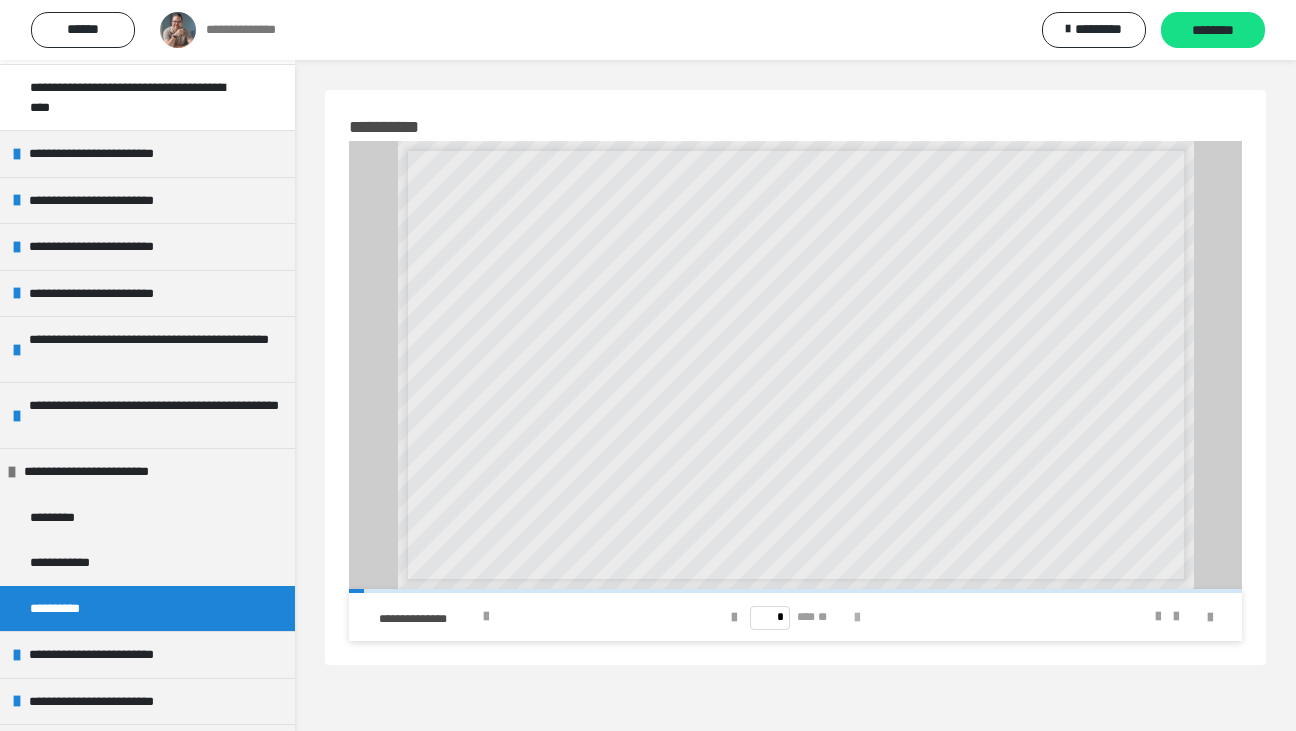 click at bounding box center (857, 618) 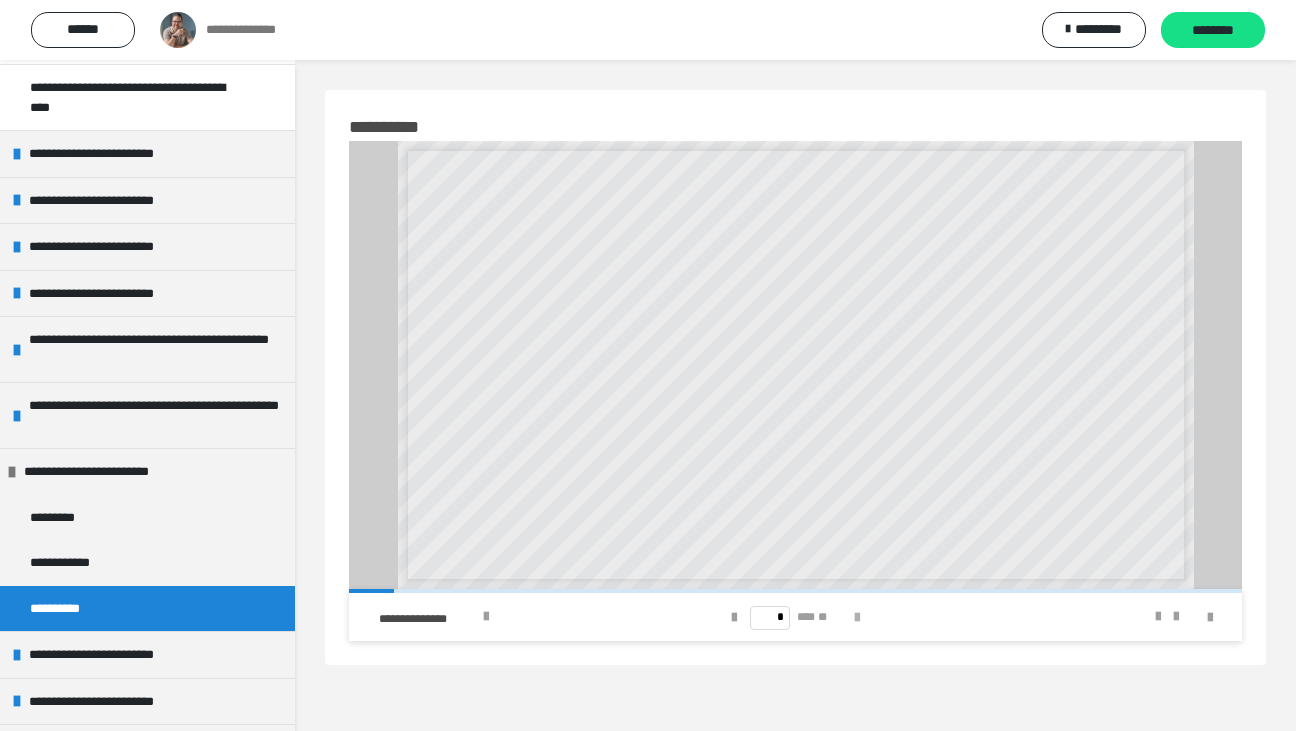 click at bounding box center (857, 618) 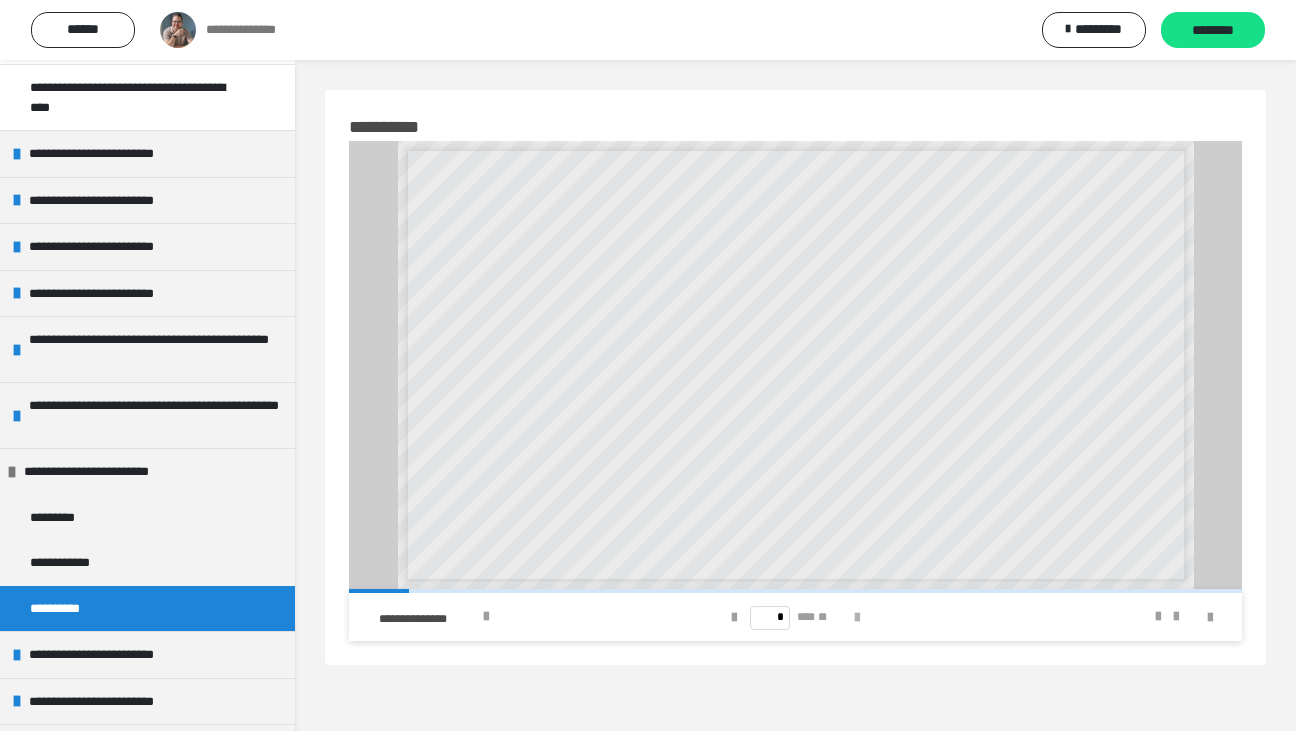 click at bounding box center (857, 618) 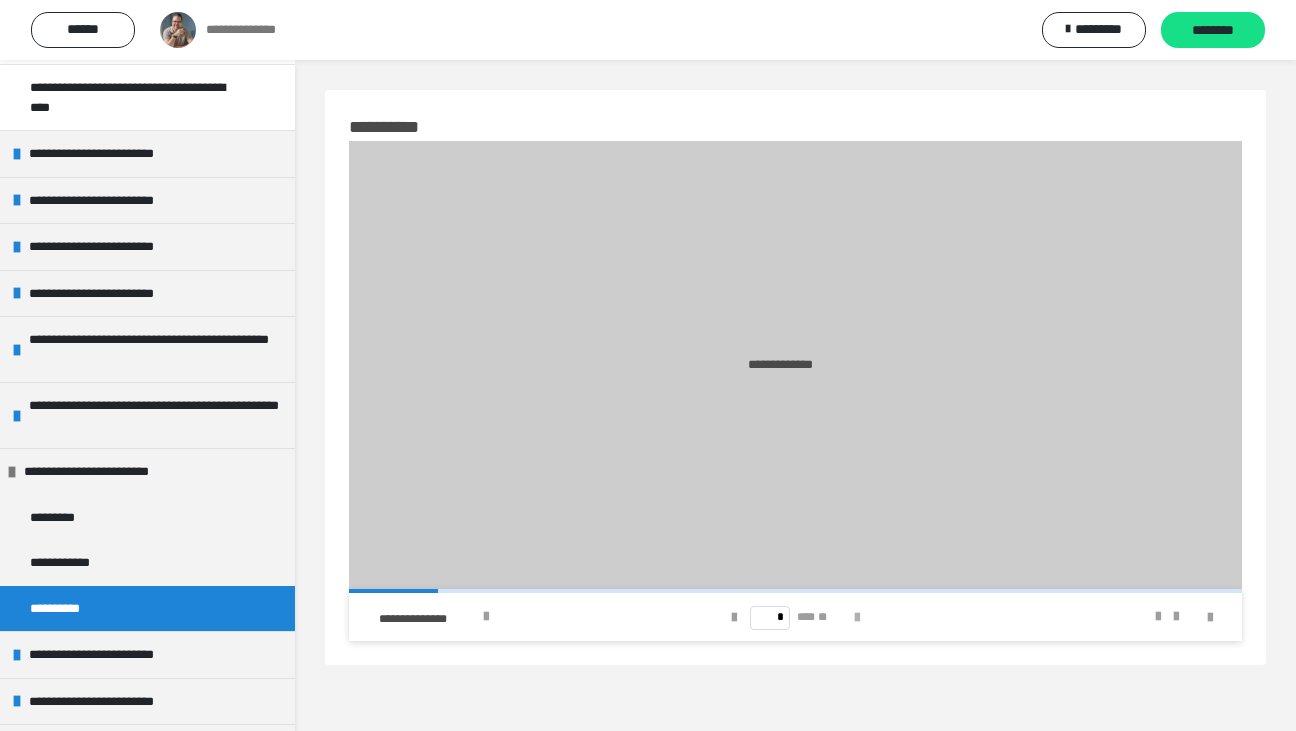 click at bounding box center (857, 618) 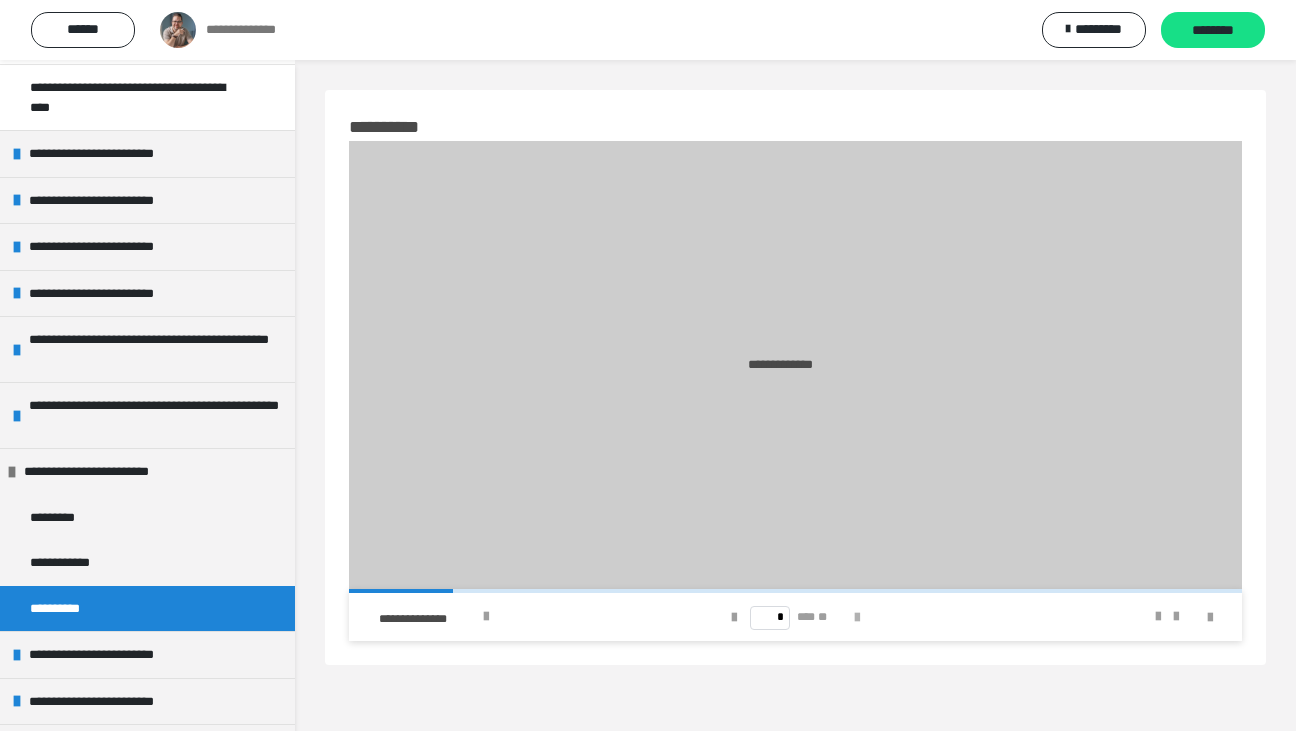 click at bounding box center (857, 618) 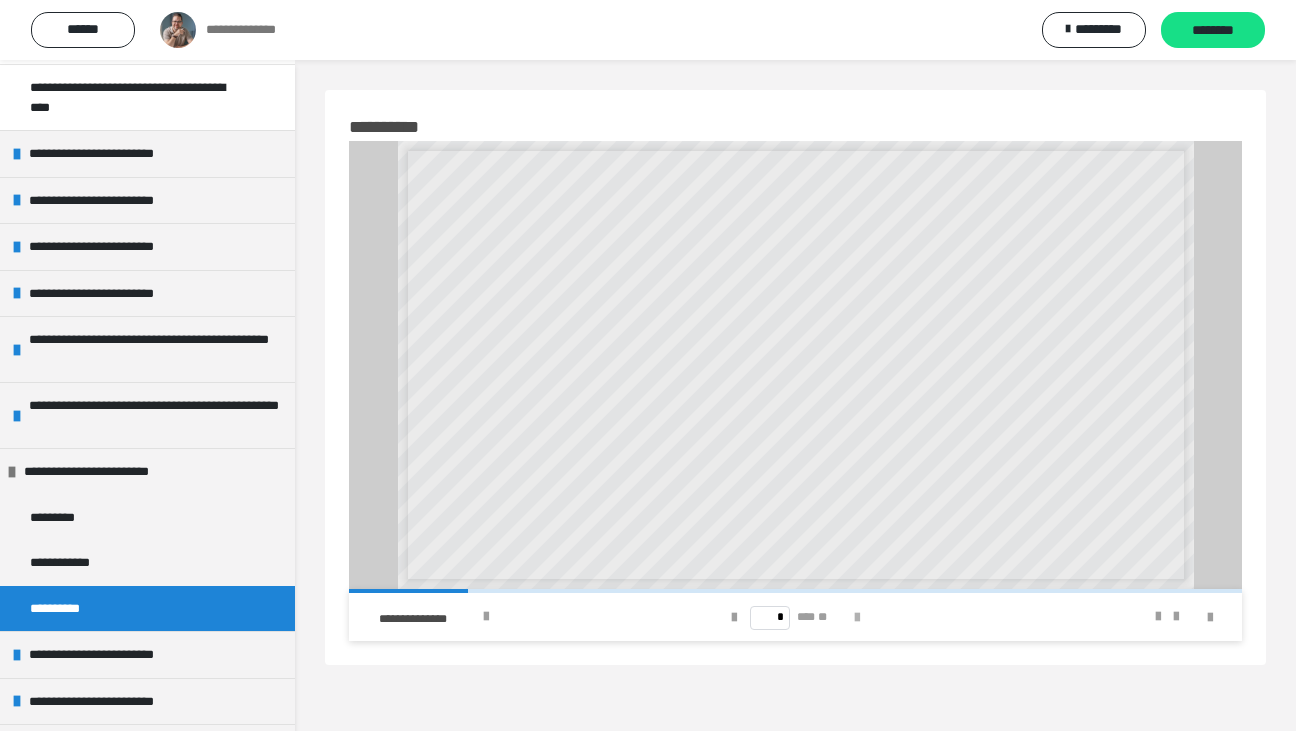click at bounding box center (857, 618) 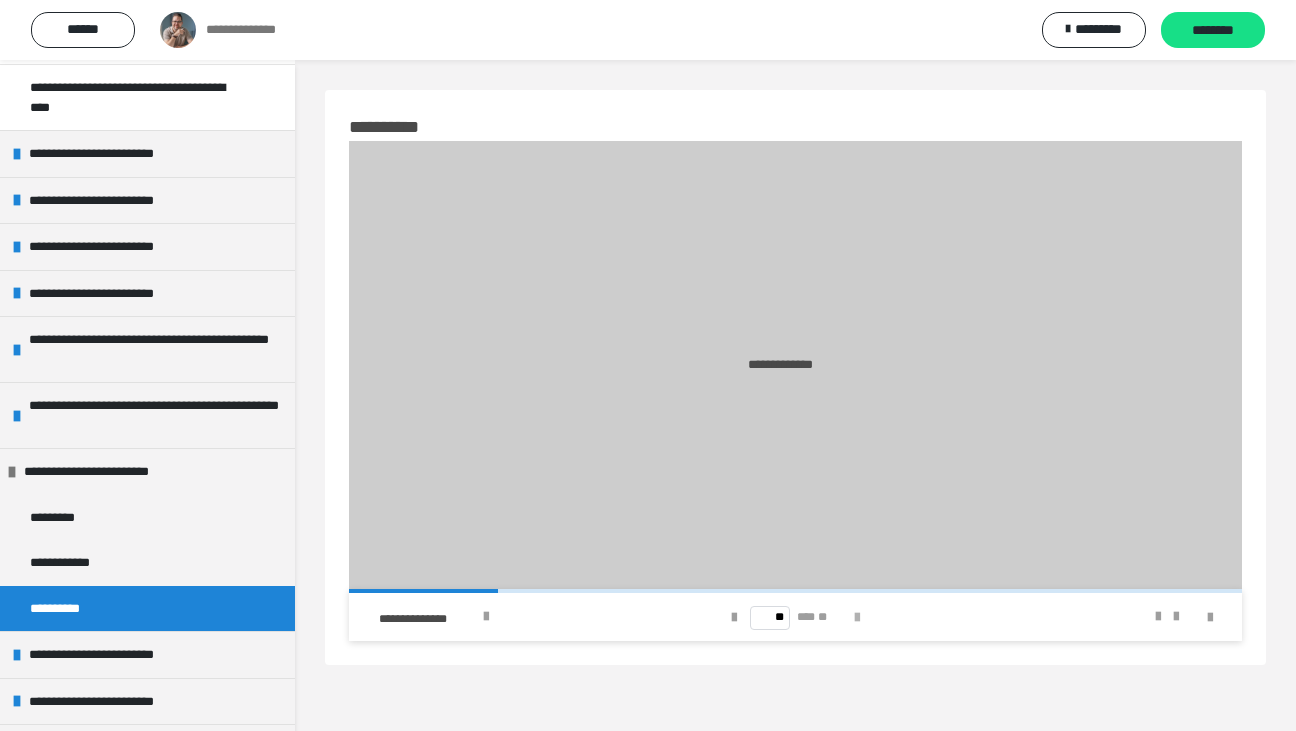click at bounding box center (857, 618) 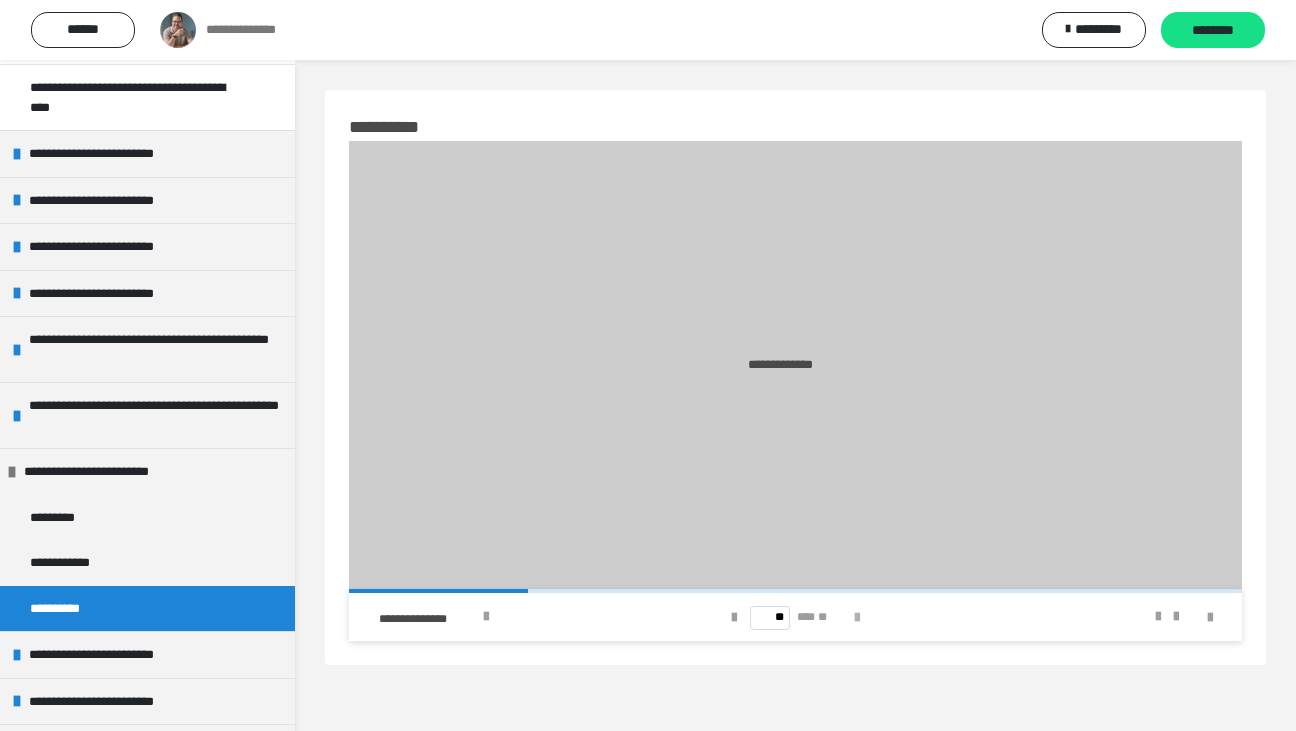 click at bounding box center [857, 618] 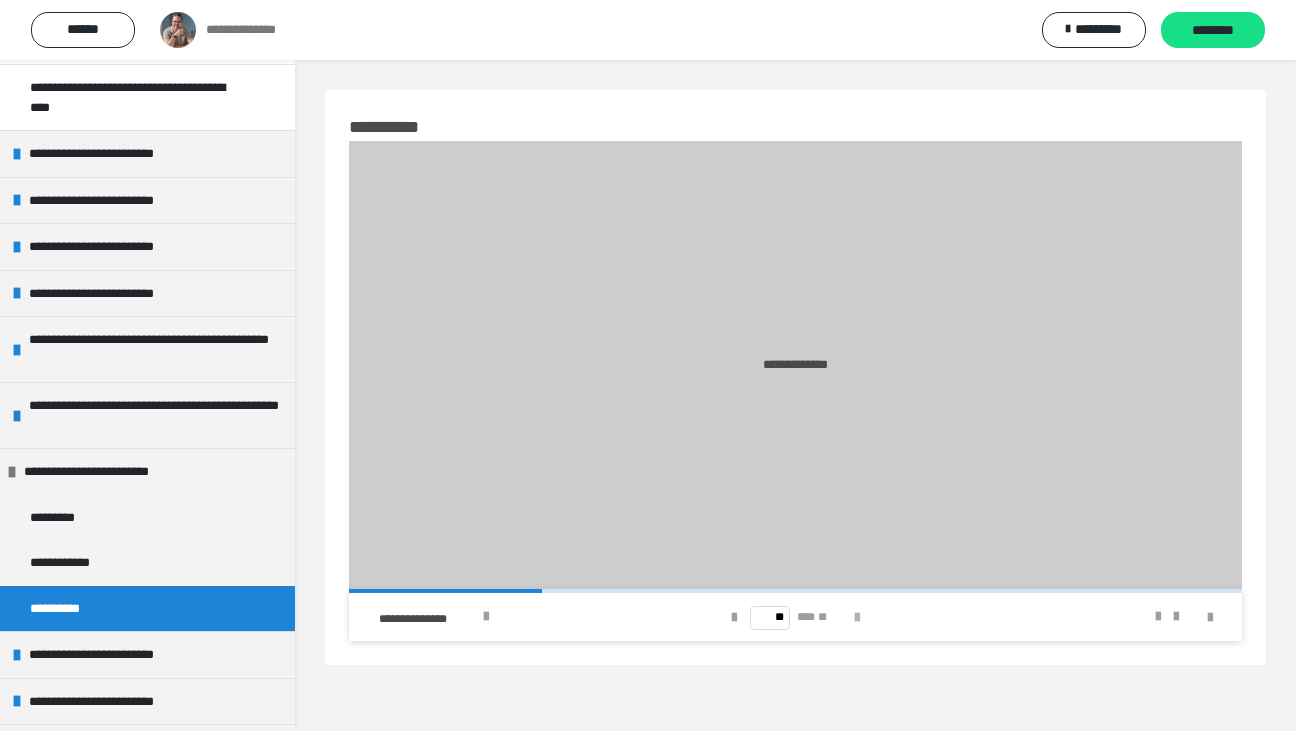 click at bounding box center [857, 618] 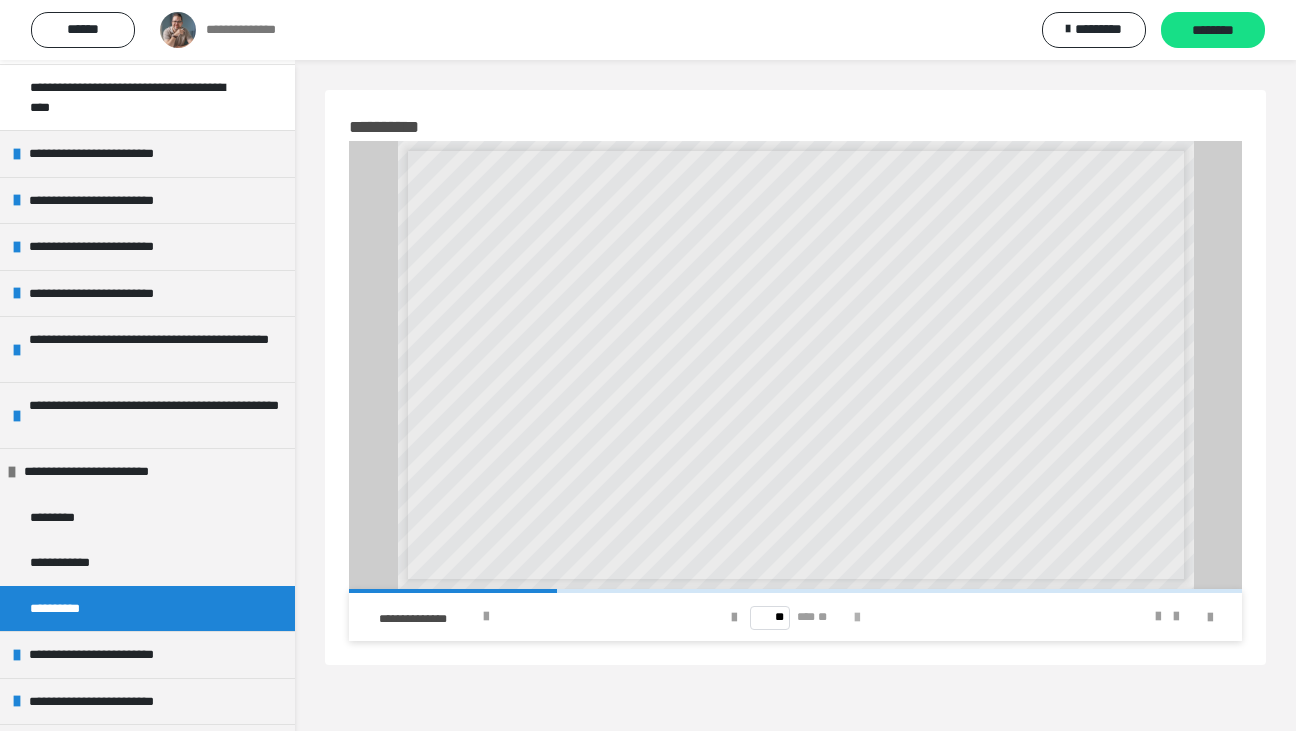 click at bounding box center (857, 618) 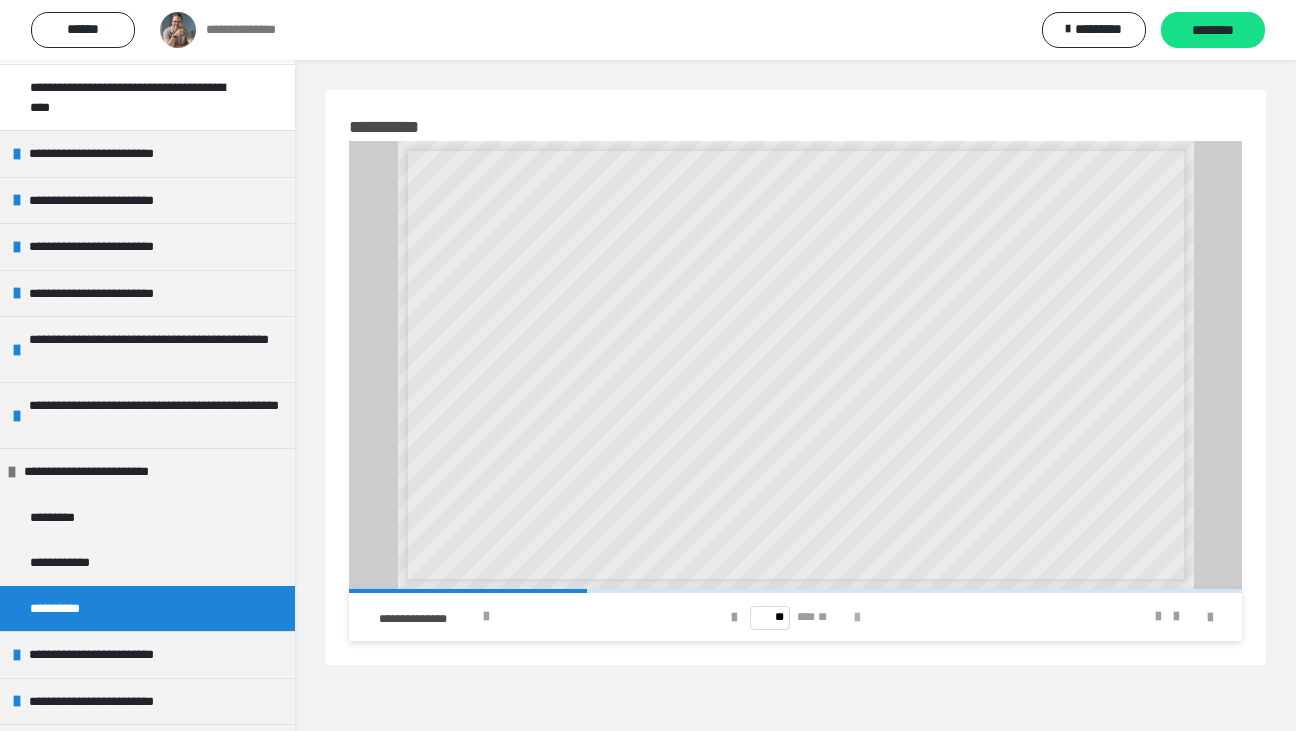 click at bounding box center (857, 618) 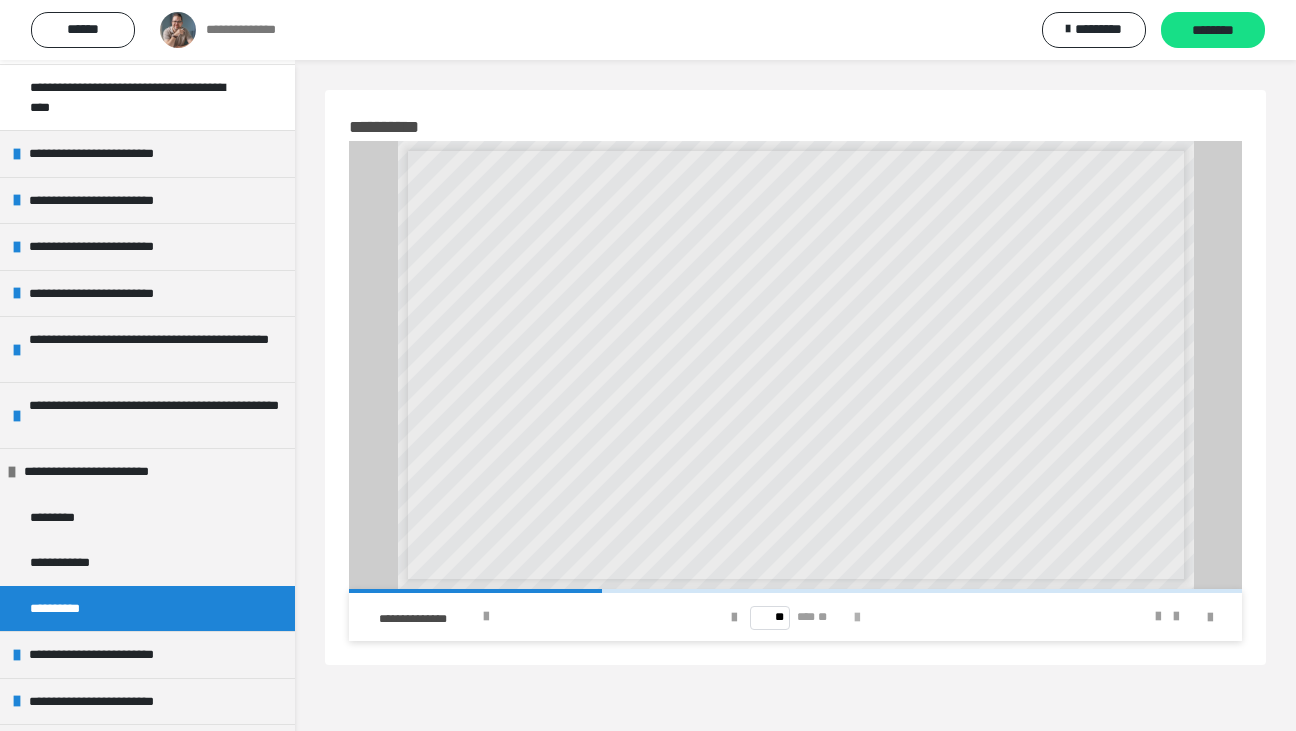 click at bounding box center [857, 618] 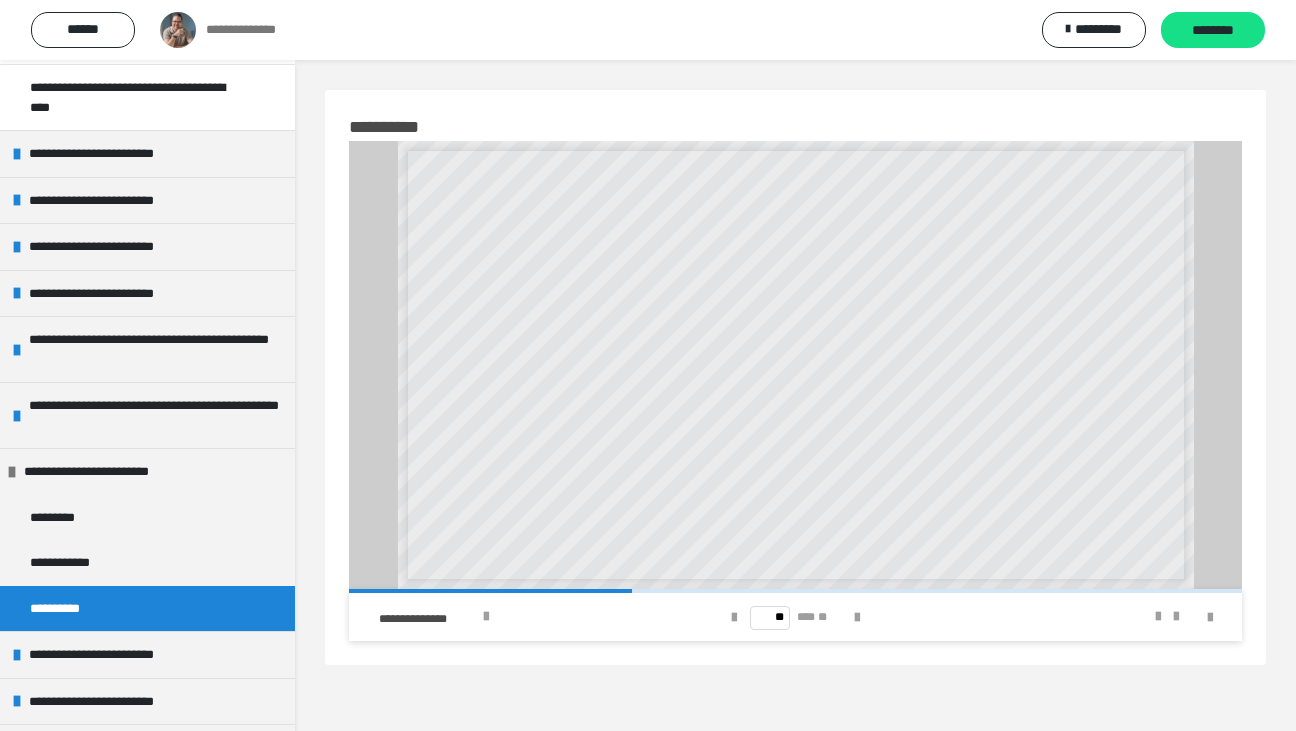 click at bounding box center [795, 591] 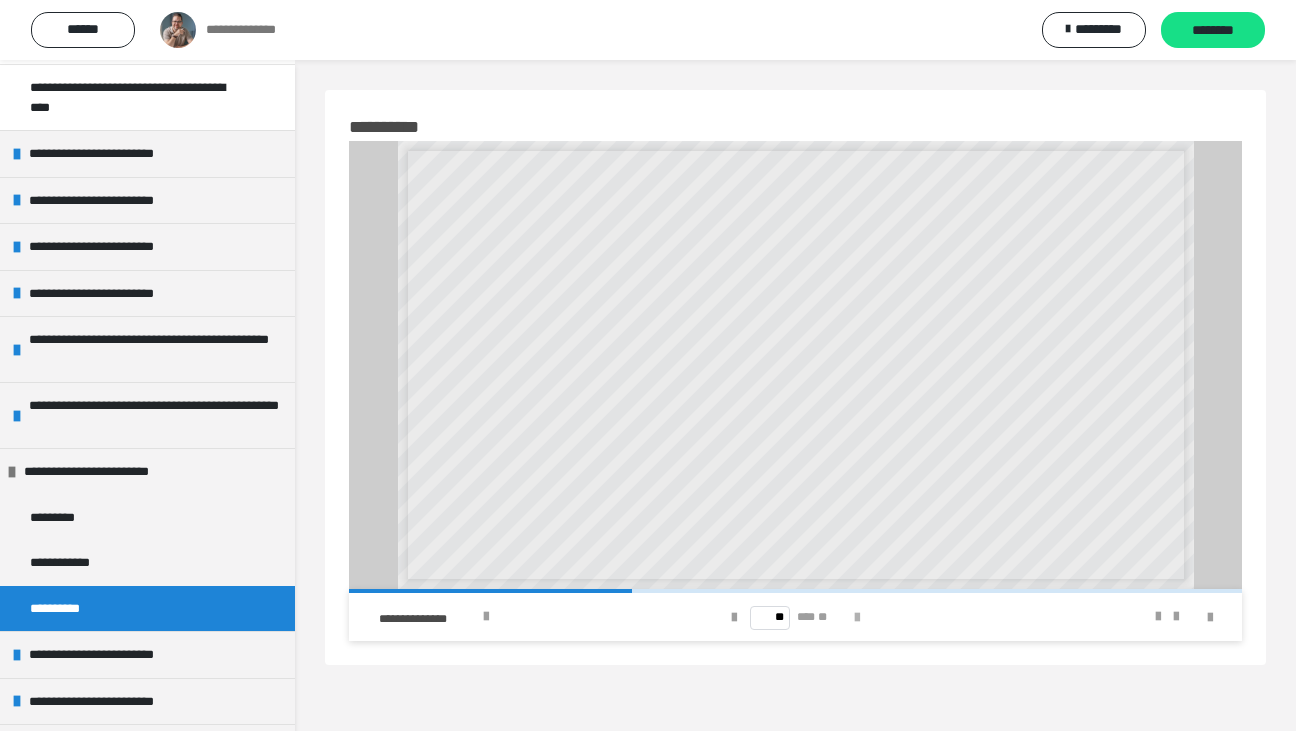 click at bounding box center [857, 618] 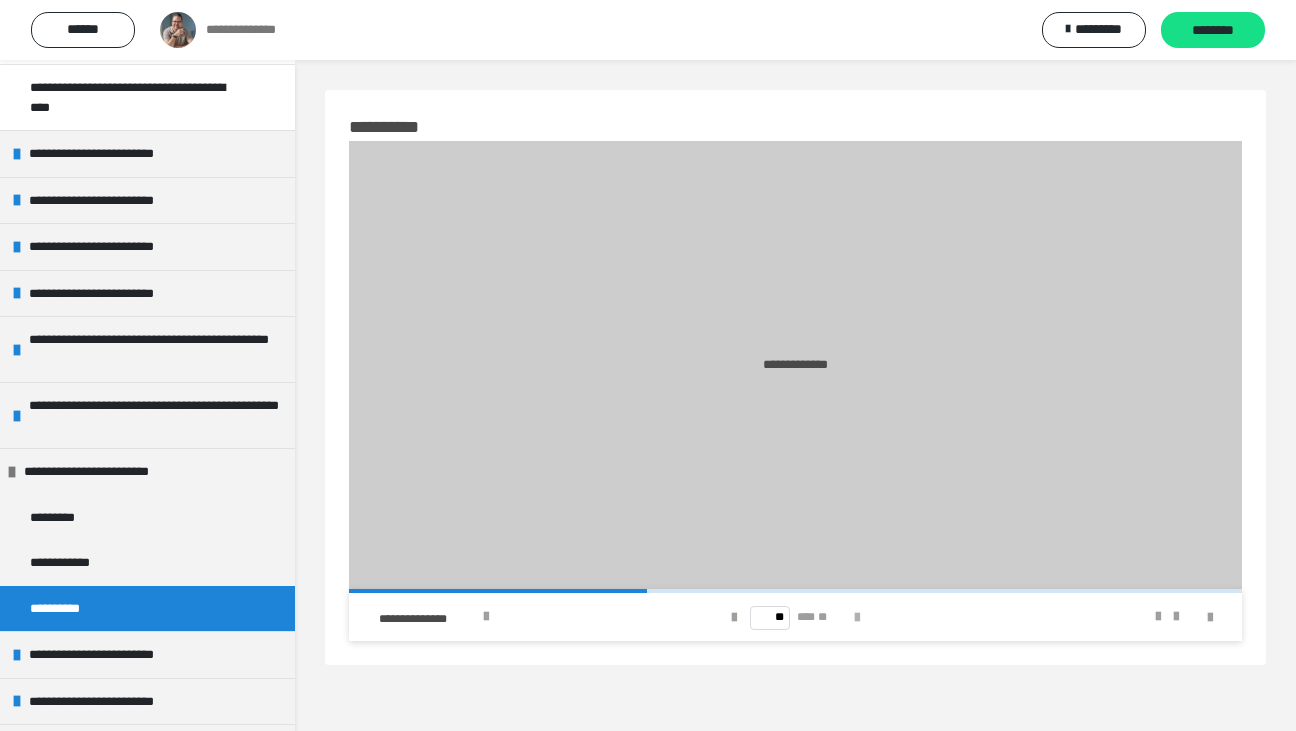 click at bounding box center [857, 618] 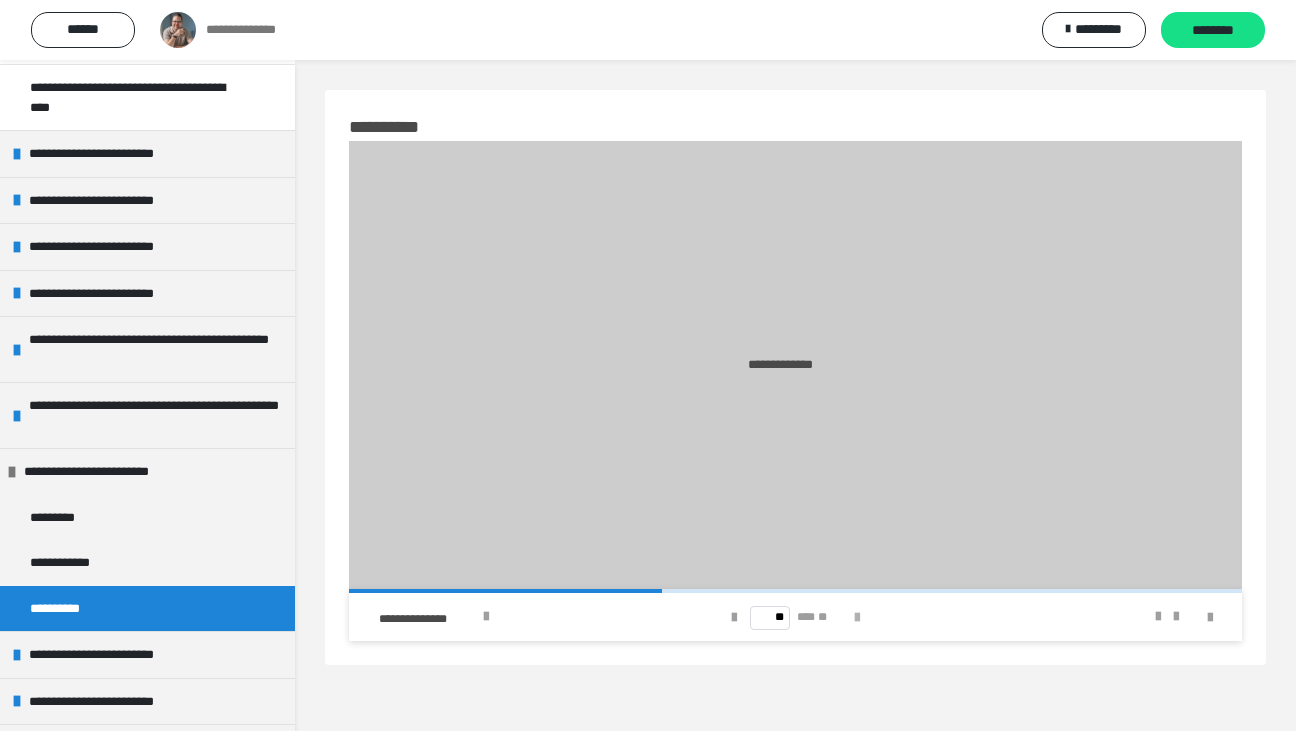 click at bounding box center [857, 618] 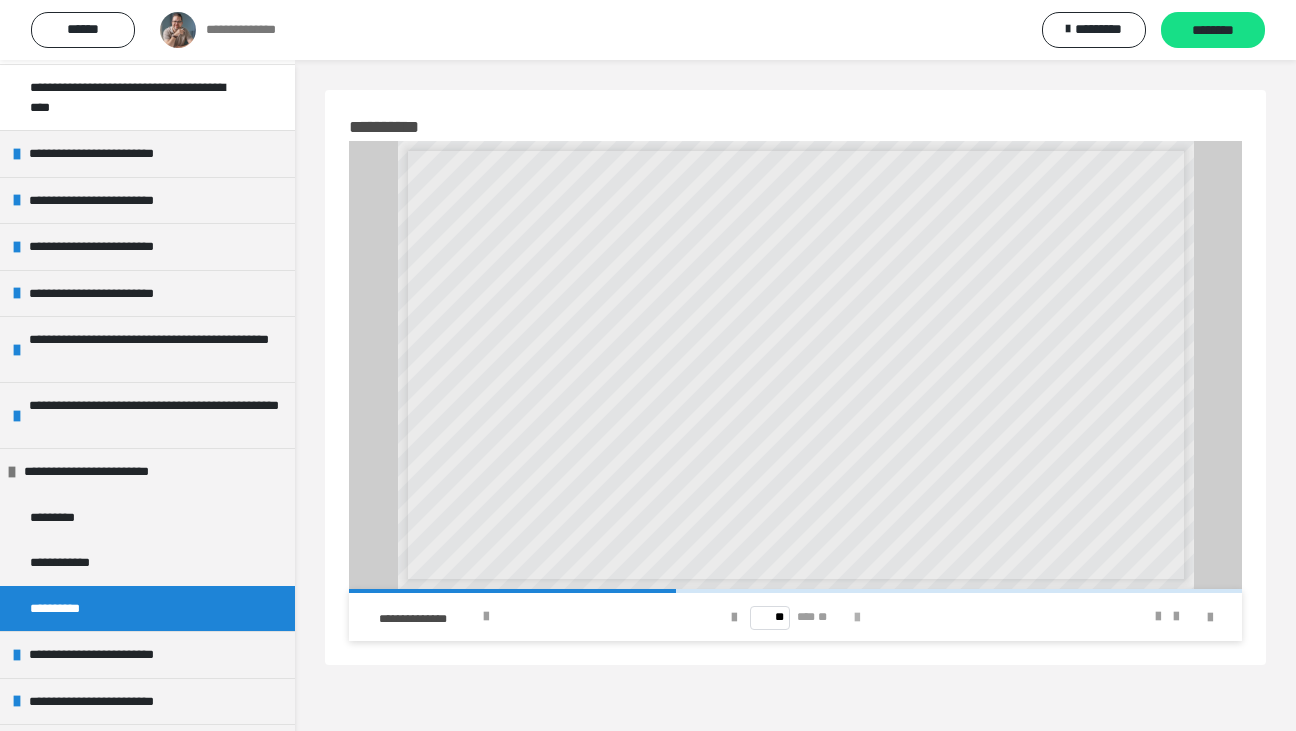click at bounding box center [857, 618] 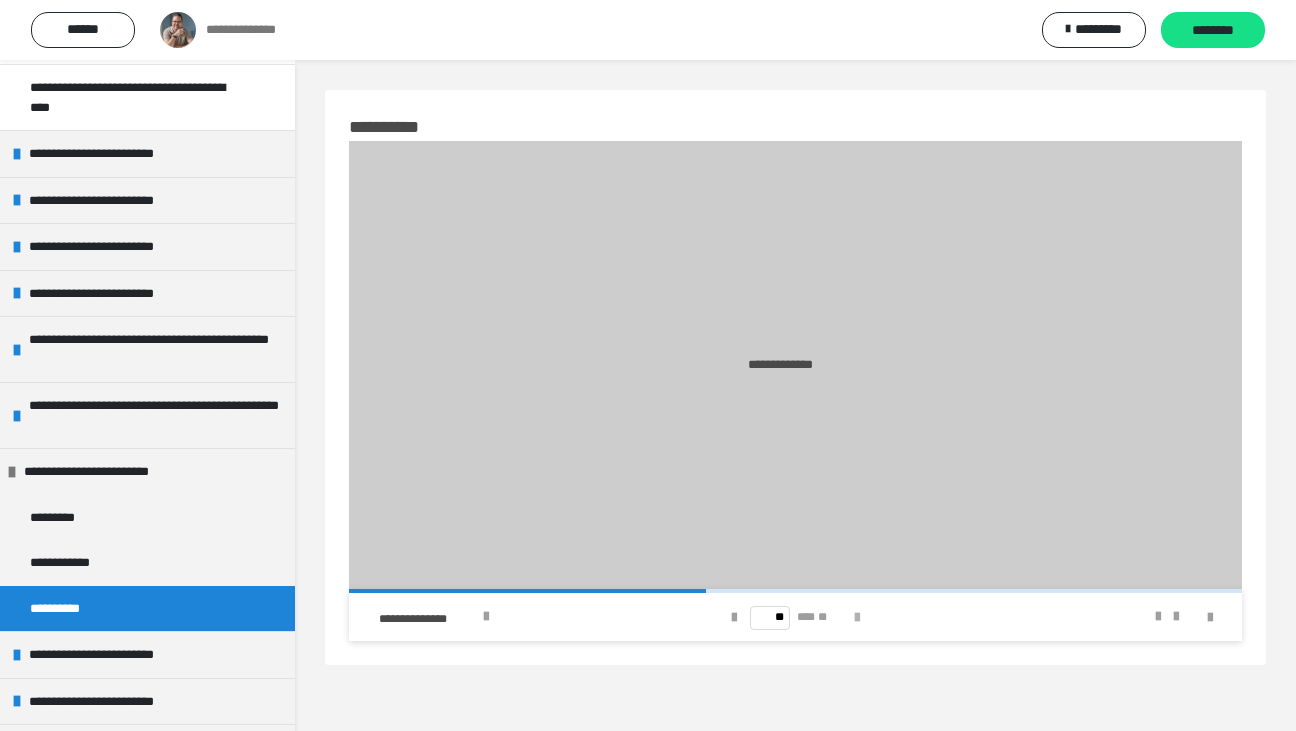click at bounding box center [857, 618] 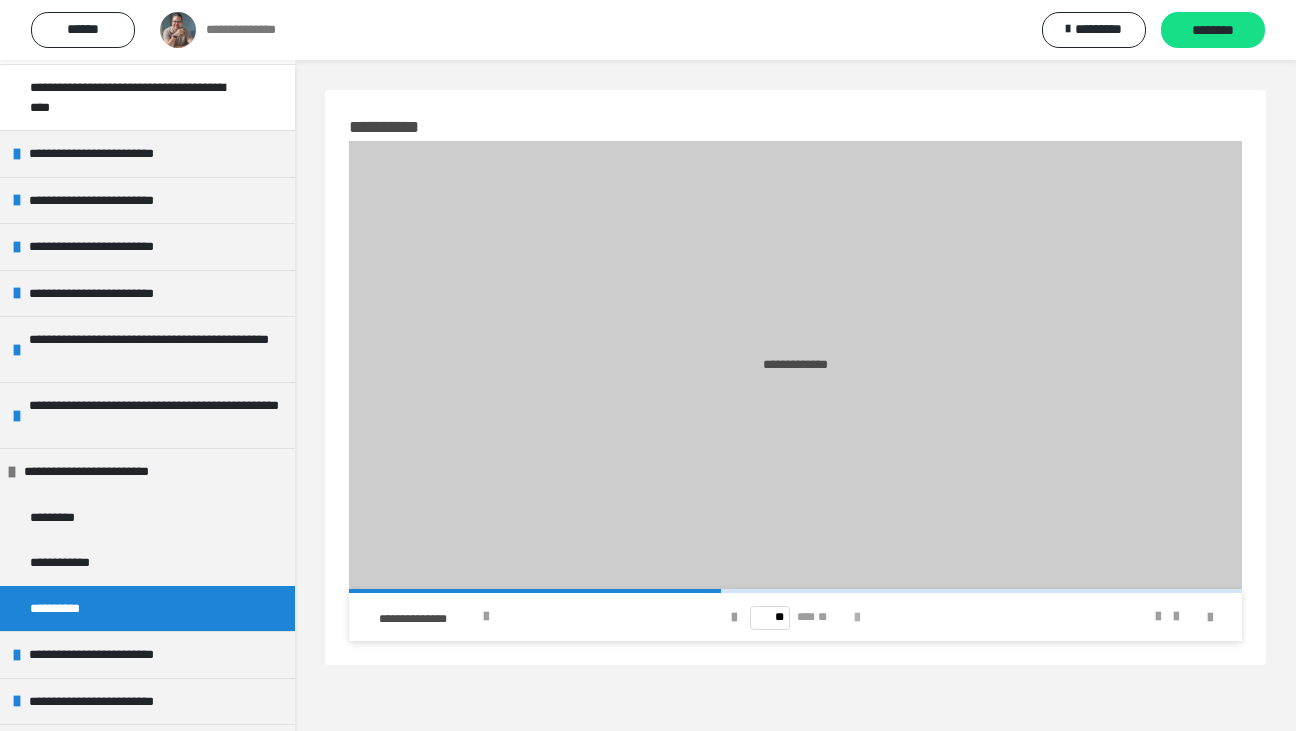 click at bounding box center [857, 618] 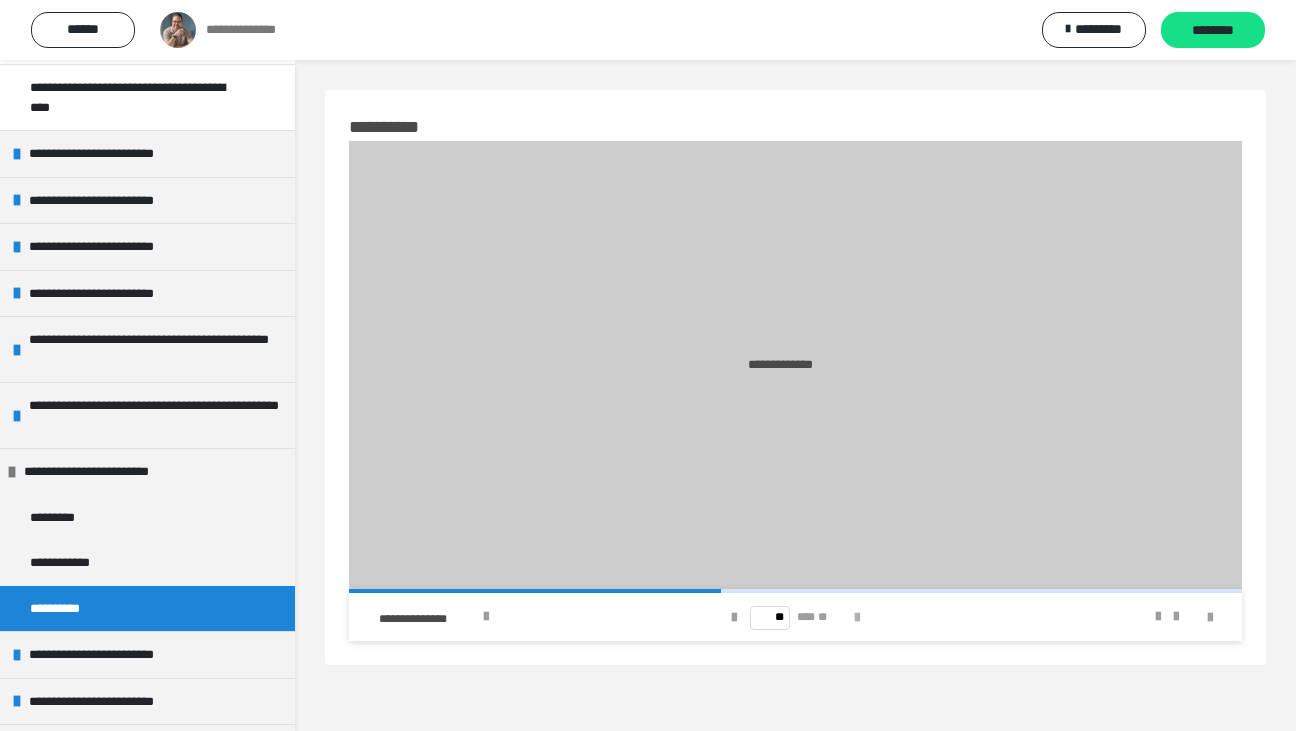 click at bounding box center [857, 618] 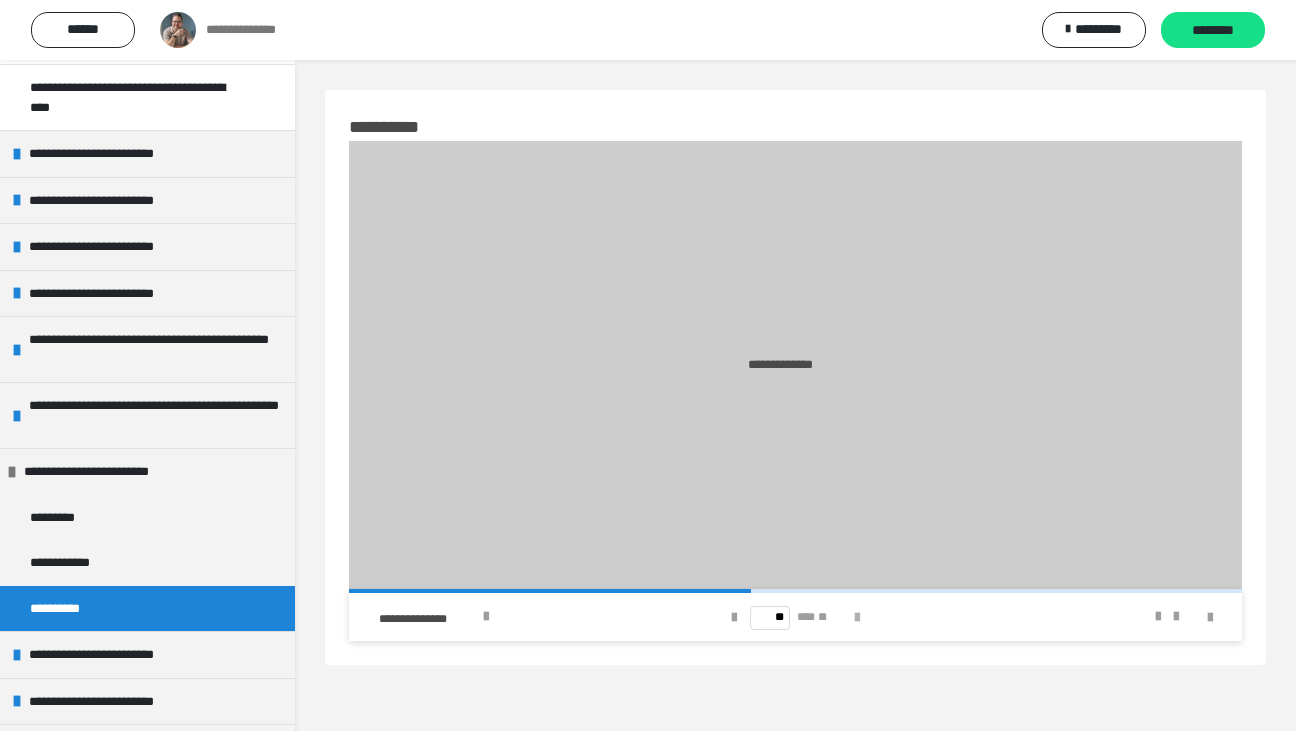 click at bounding box center (857, 618) 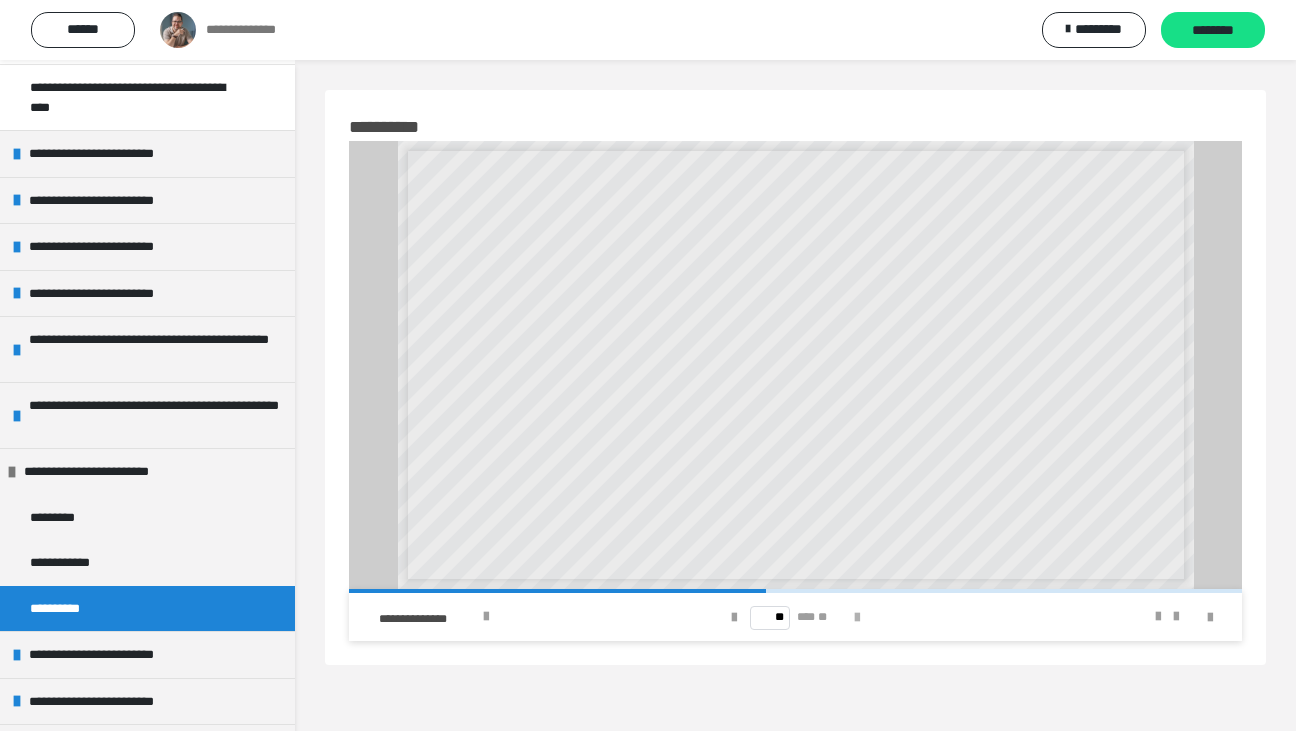 click at bounding box center [857, 618] 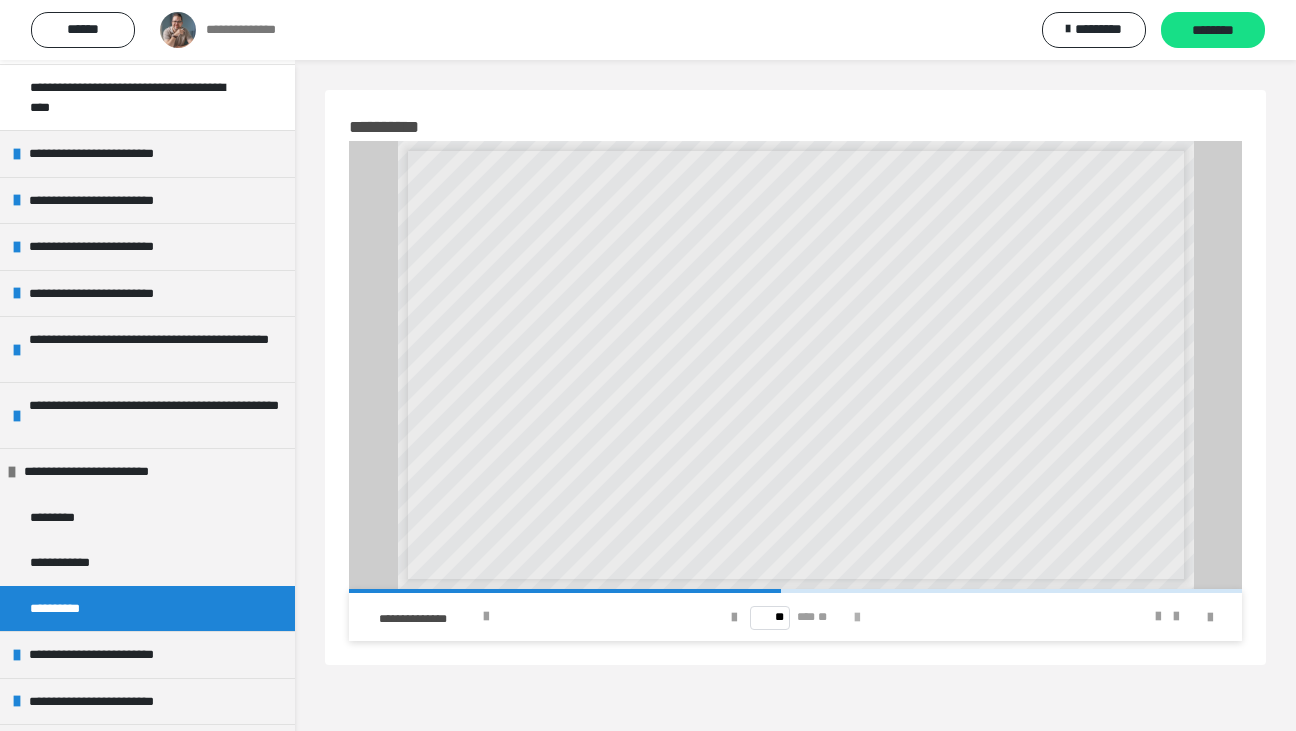 click at bounding box center (857, 618) 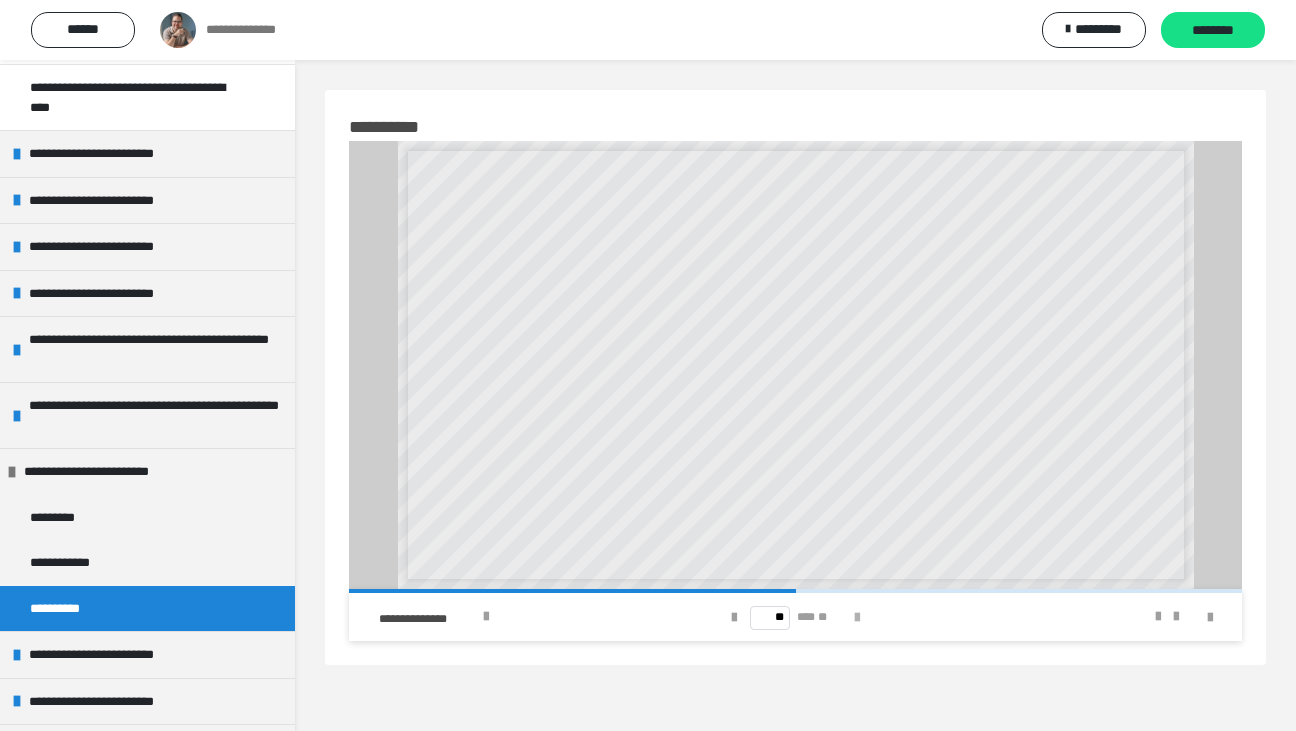 click at bounding box center [857, 618] 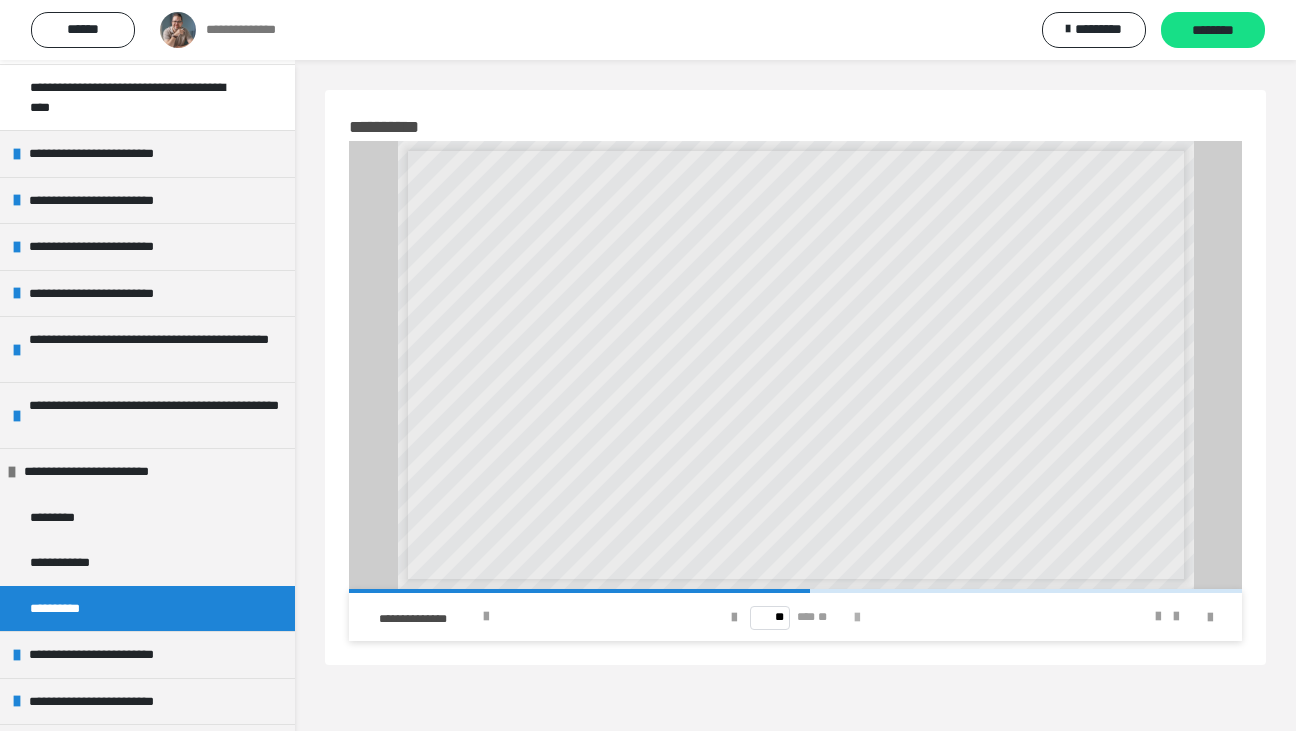 click at bounding box center [857, 618] 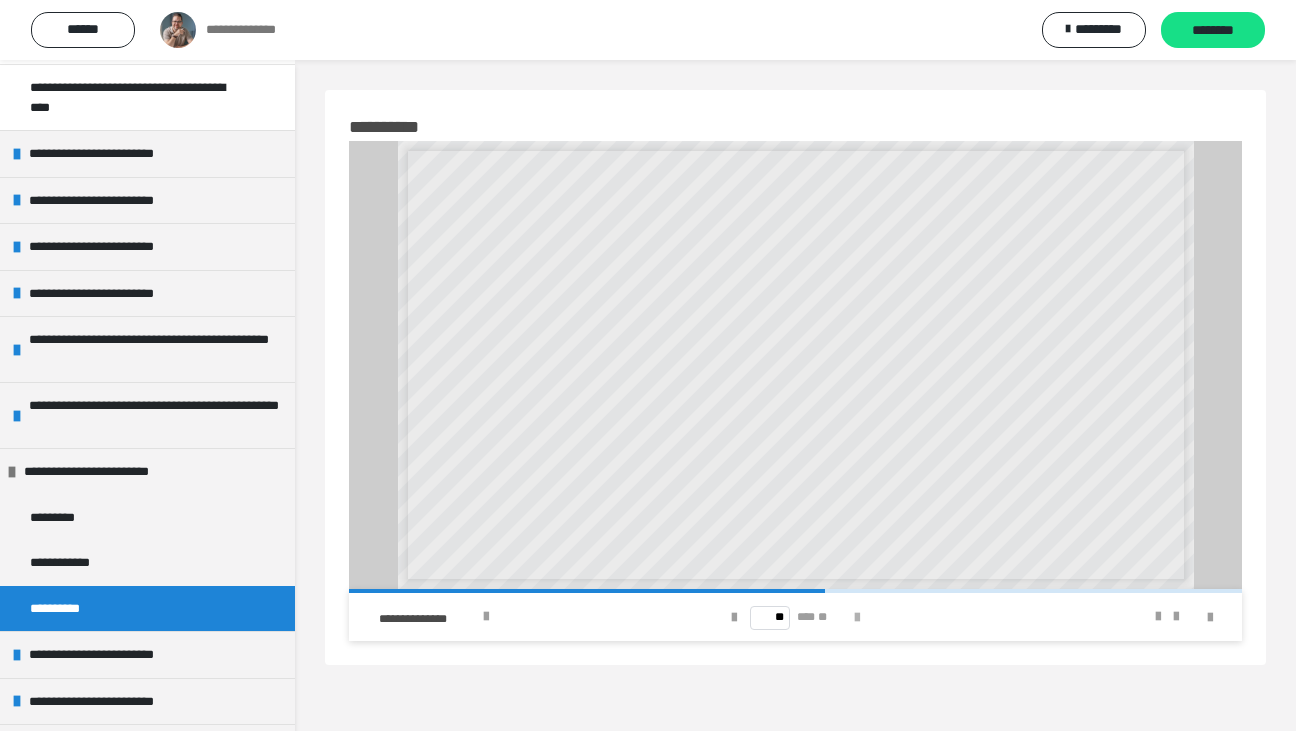 click at bounding box center (857, 618) 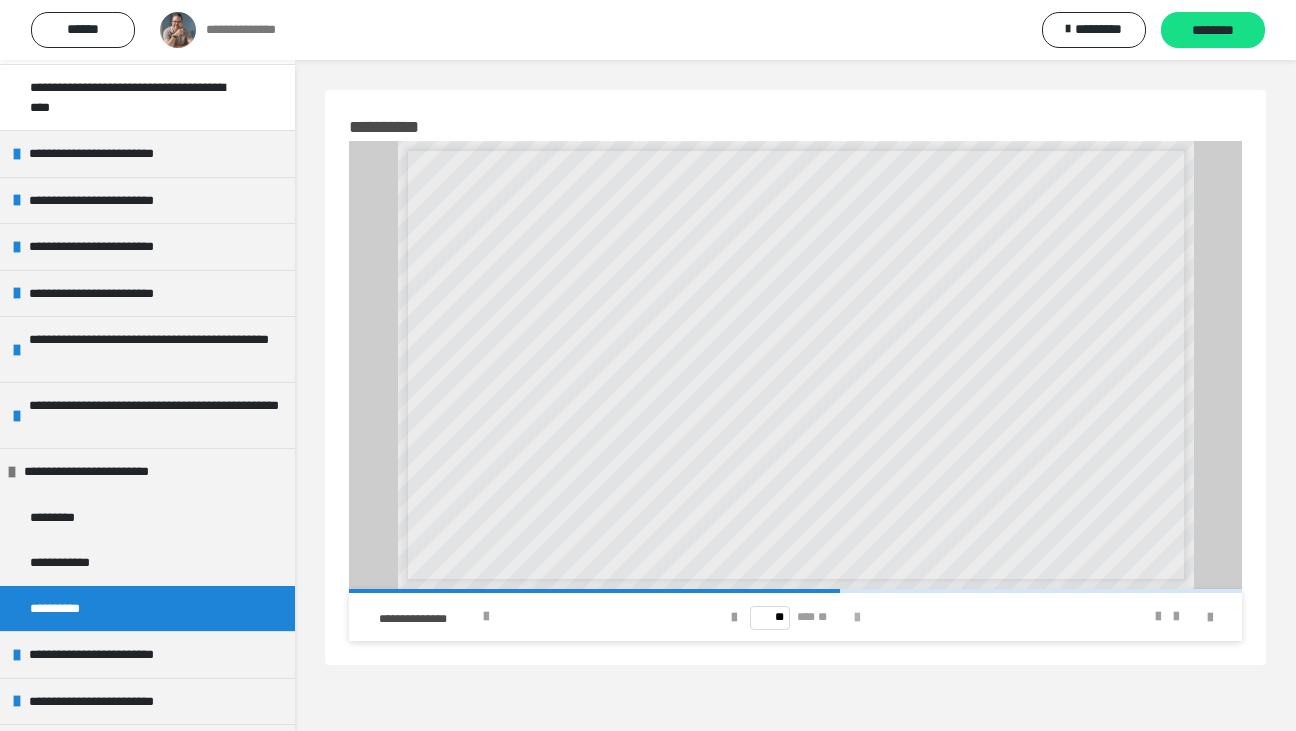 click at bounding box center [857, 618] 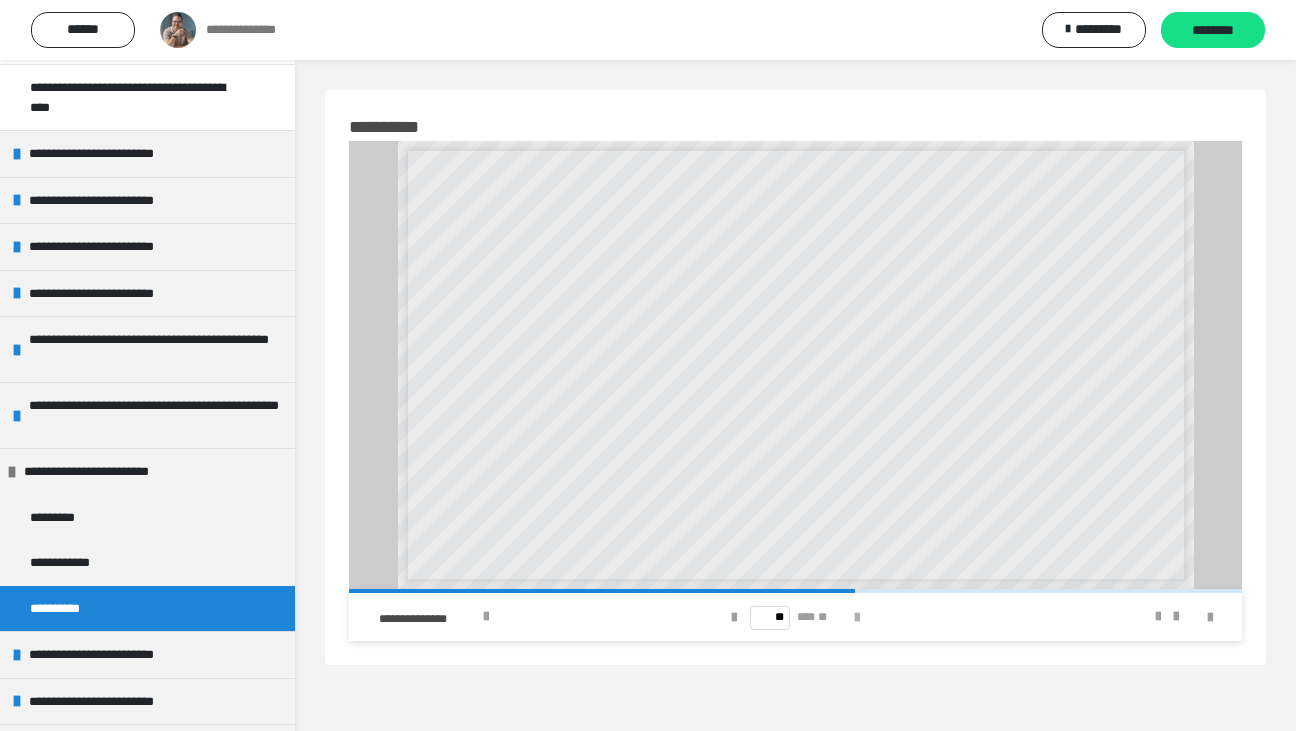 click at bounding box center [857, 618] 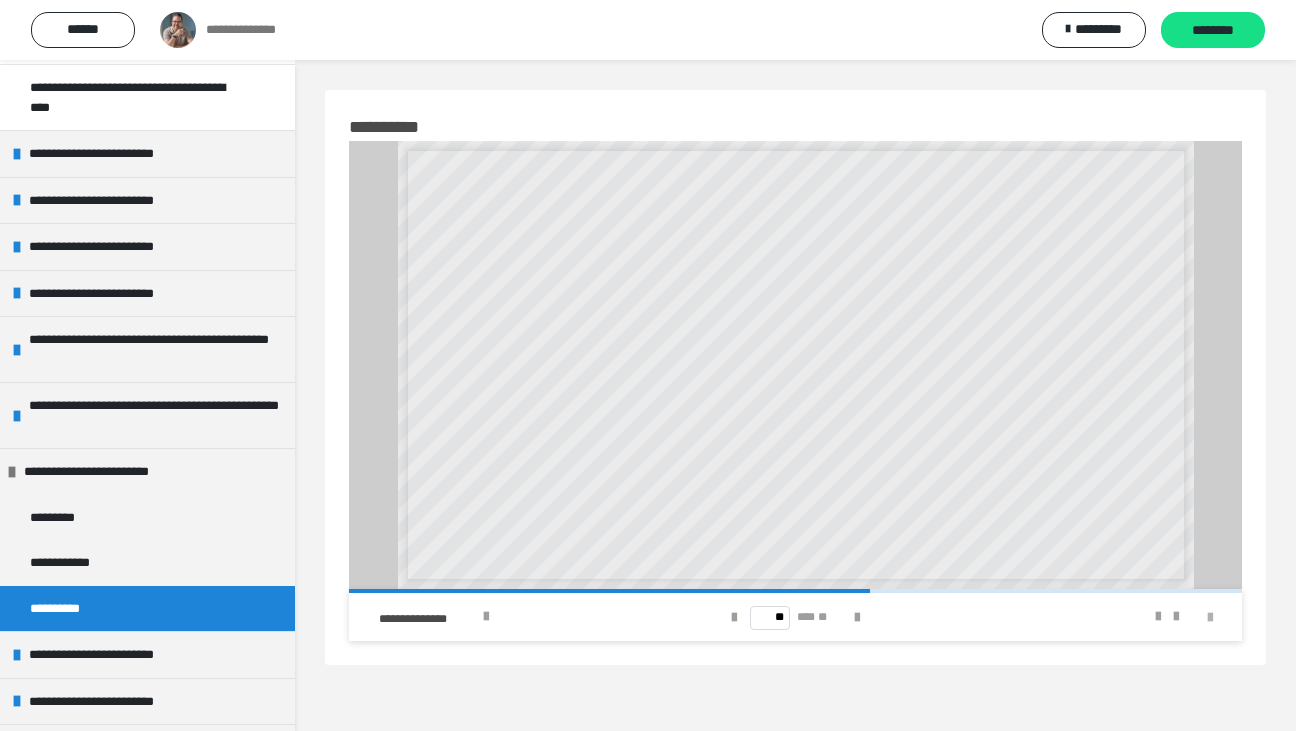 click at bounding box center (1210, 618) 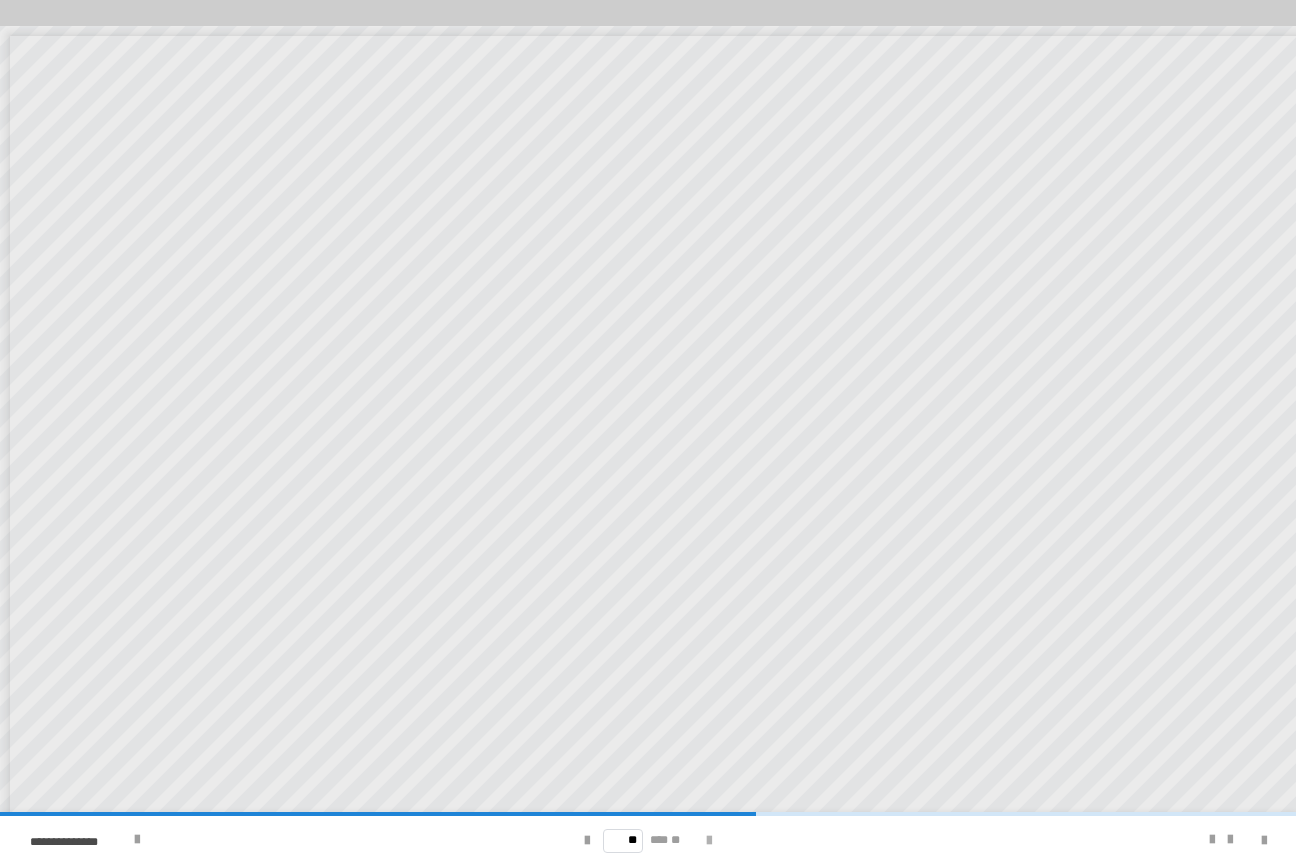 click at bounding box center [709, 841] 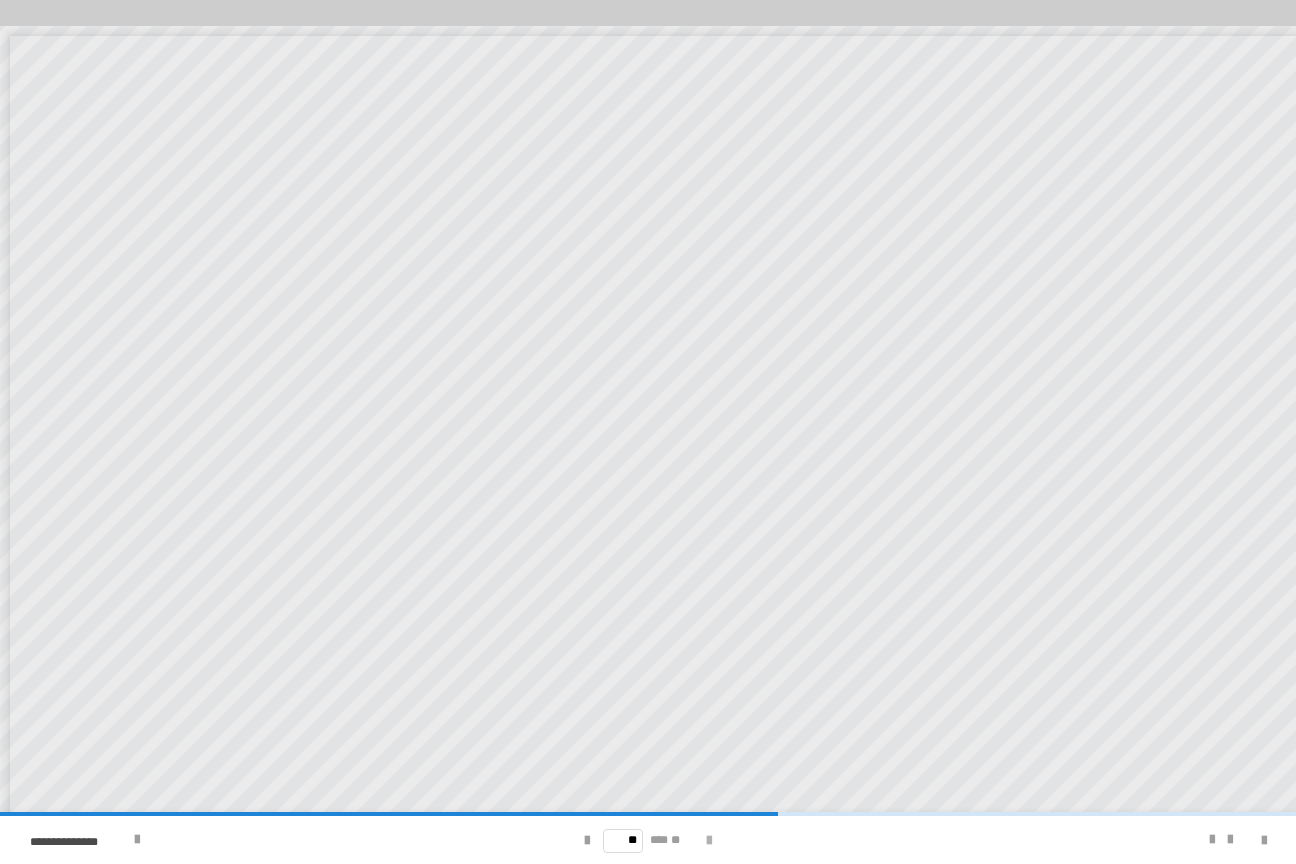 click at bounding box center [709, 841] 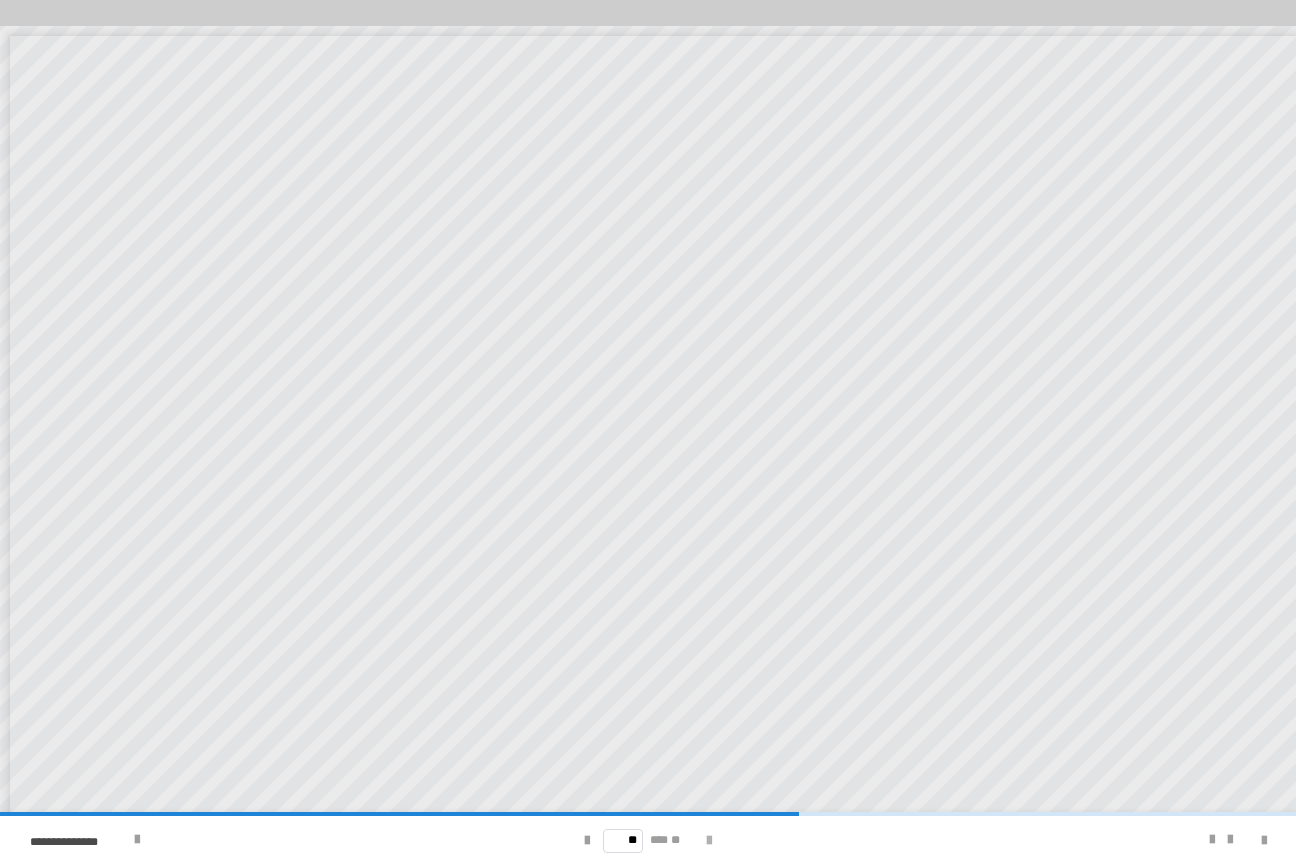 click at bounding box center (709, 841) 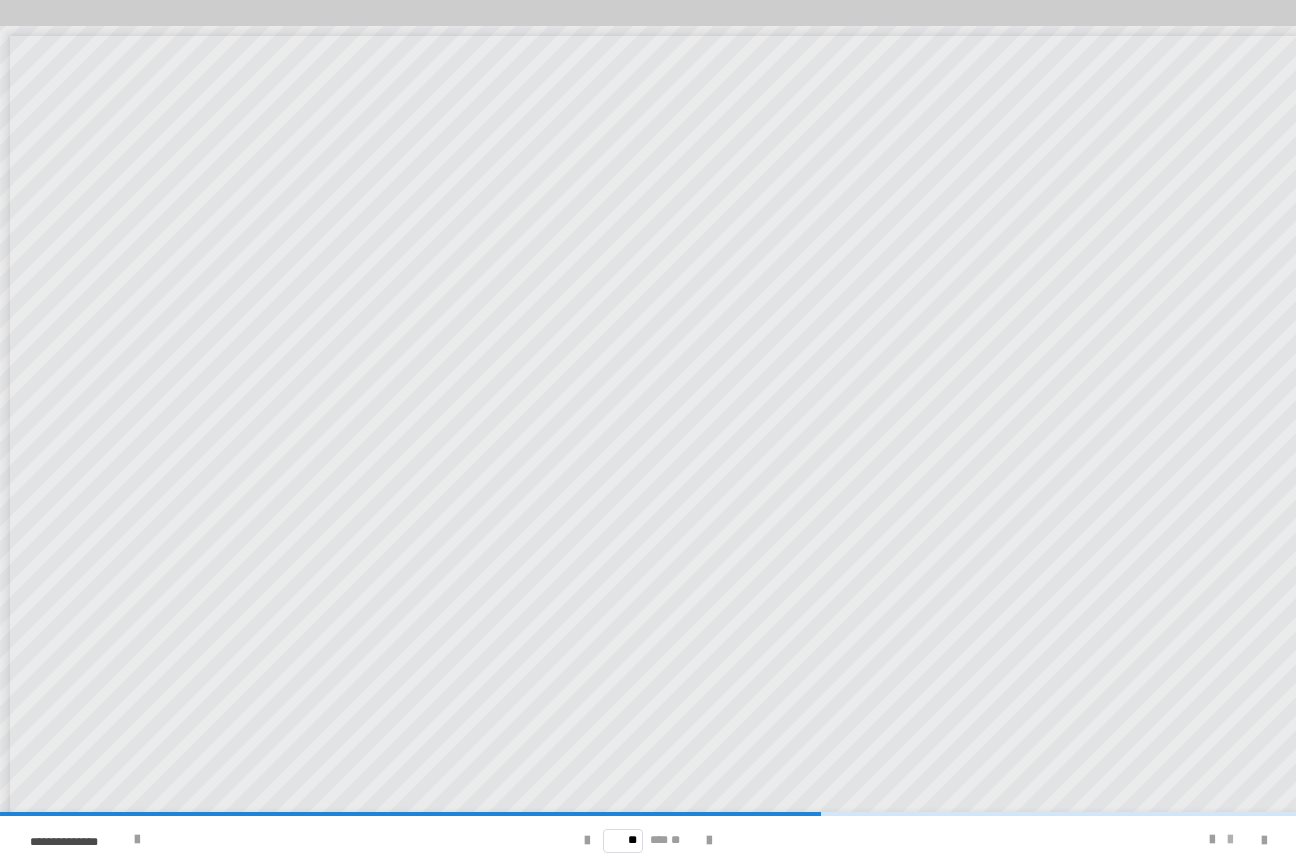 click at bounding box center [1230, 840] 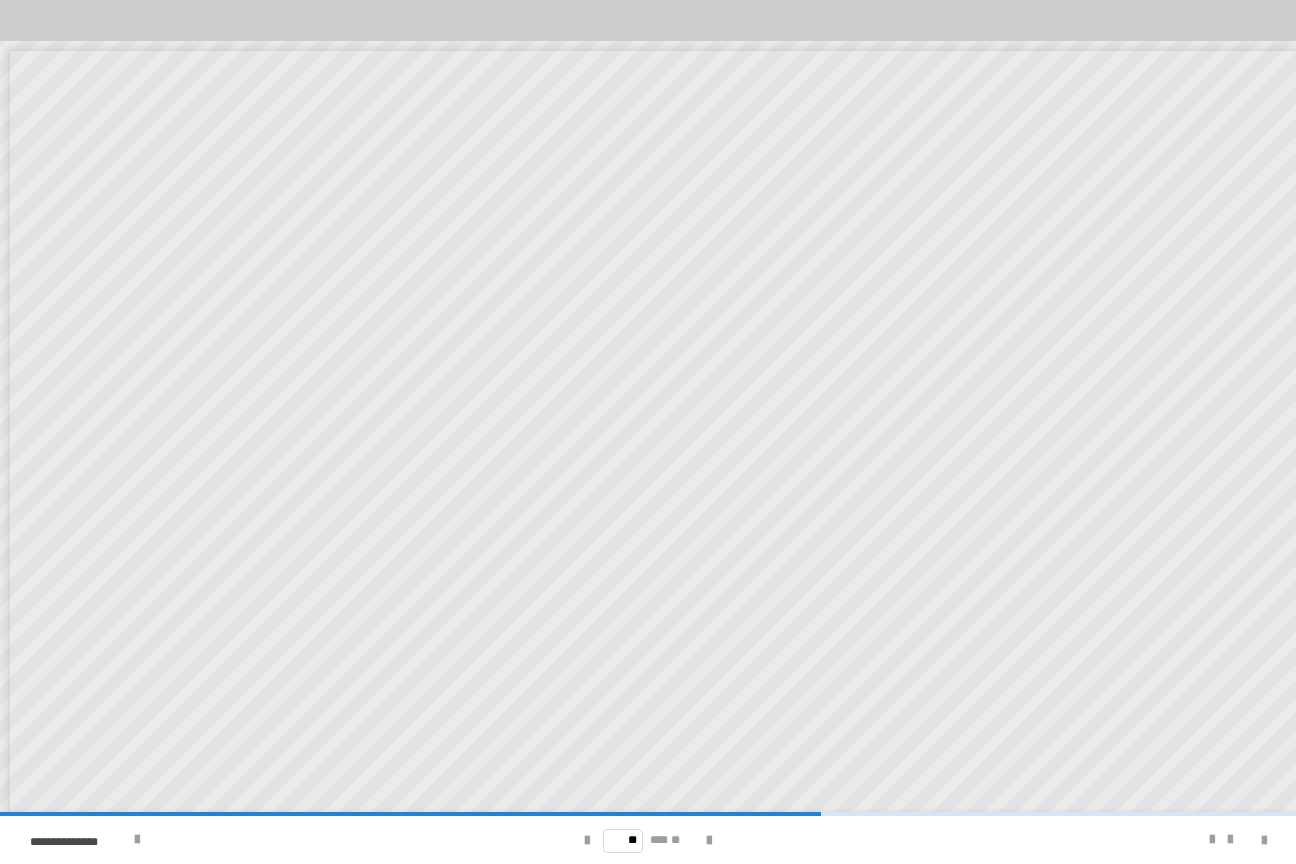 click on "** *** **" at bounding box center (648, 840) 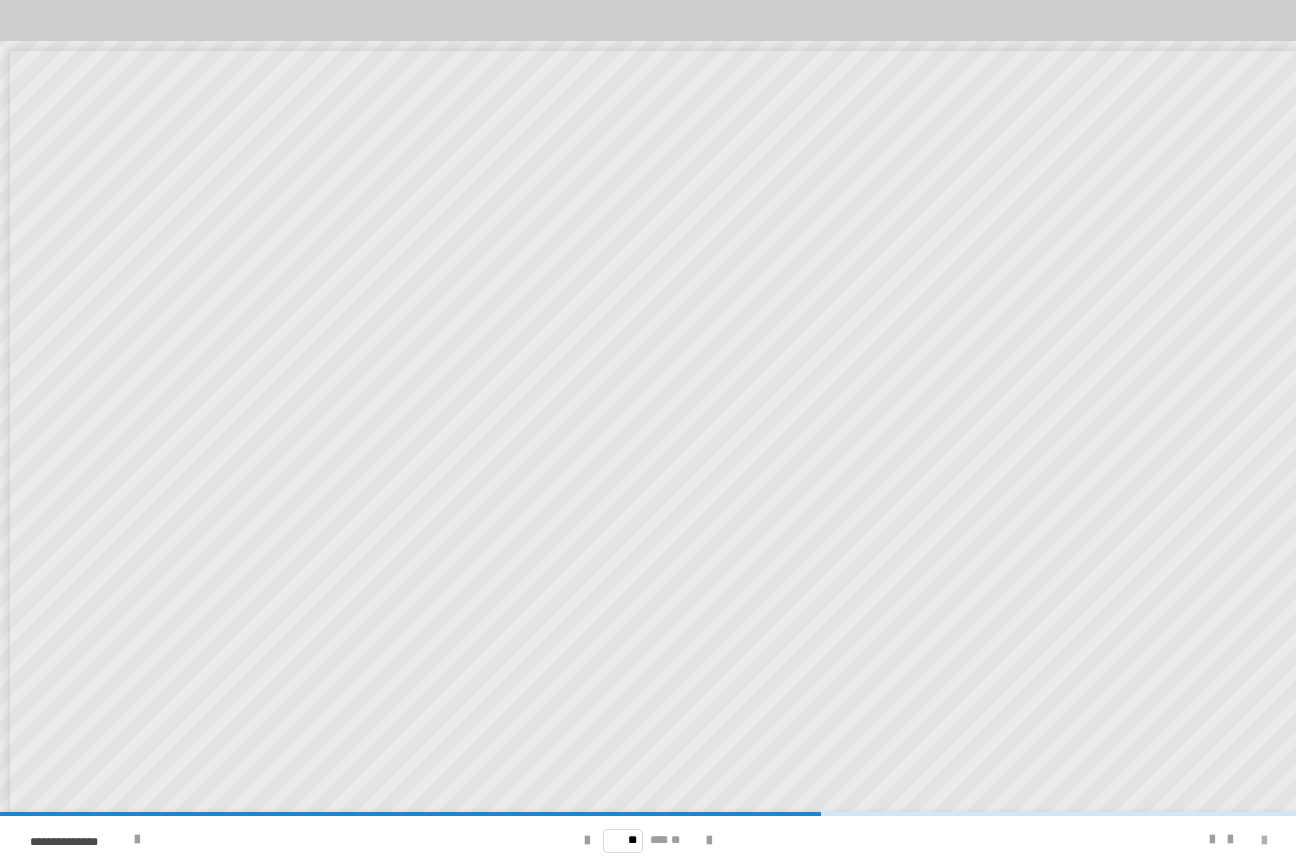 click at bounding box center (1264, 841) 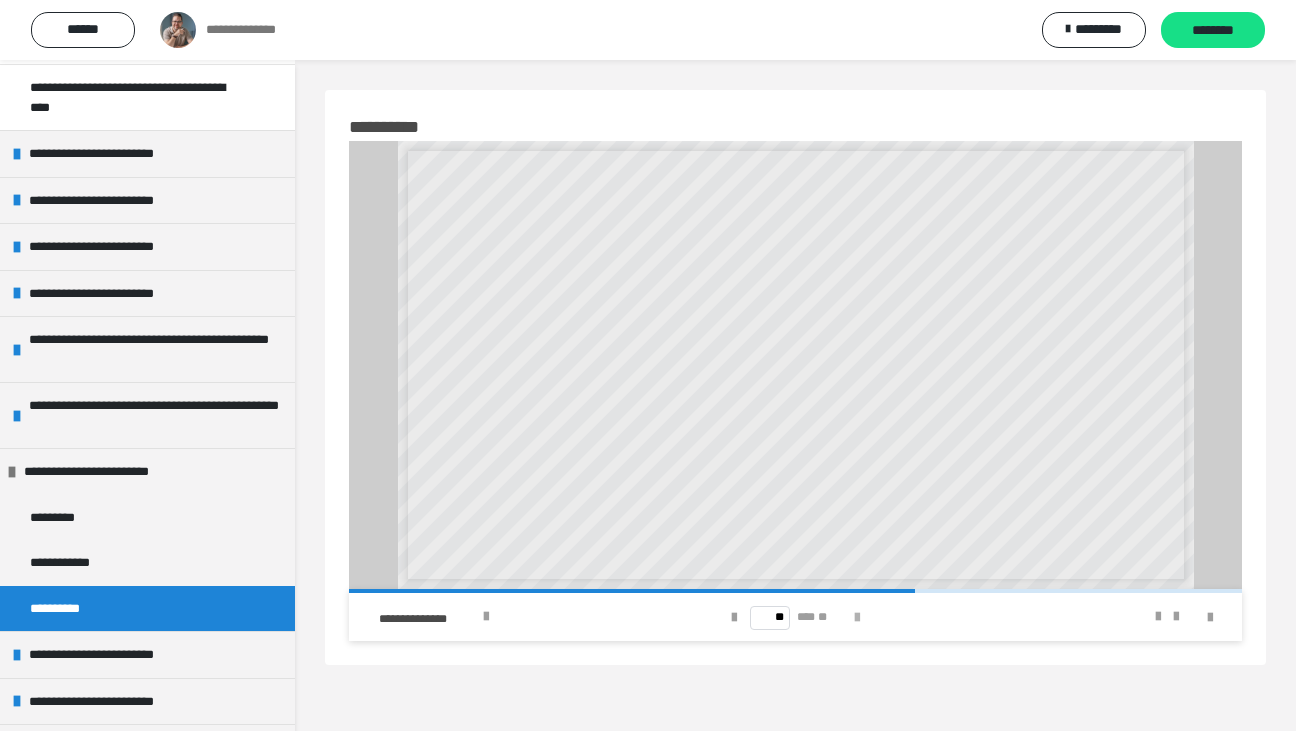 click at bounding box center (857, 618) 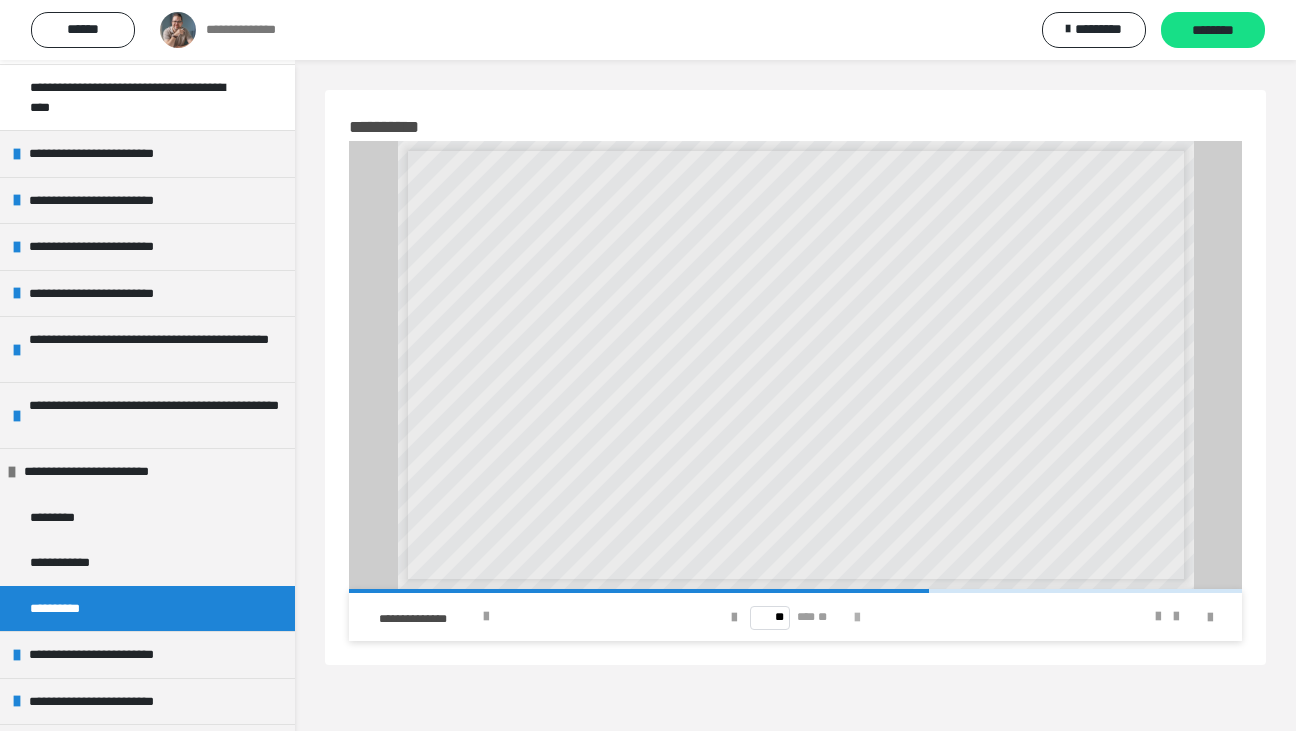 click at bounding box center (857, 618) 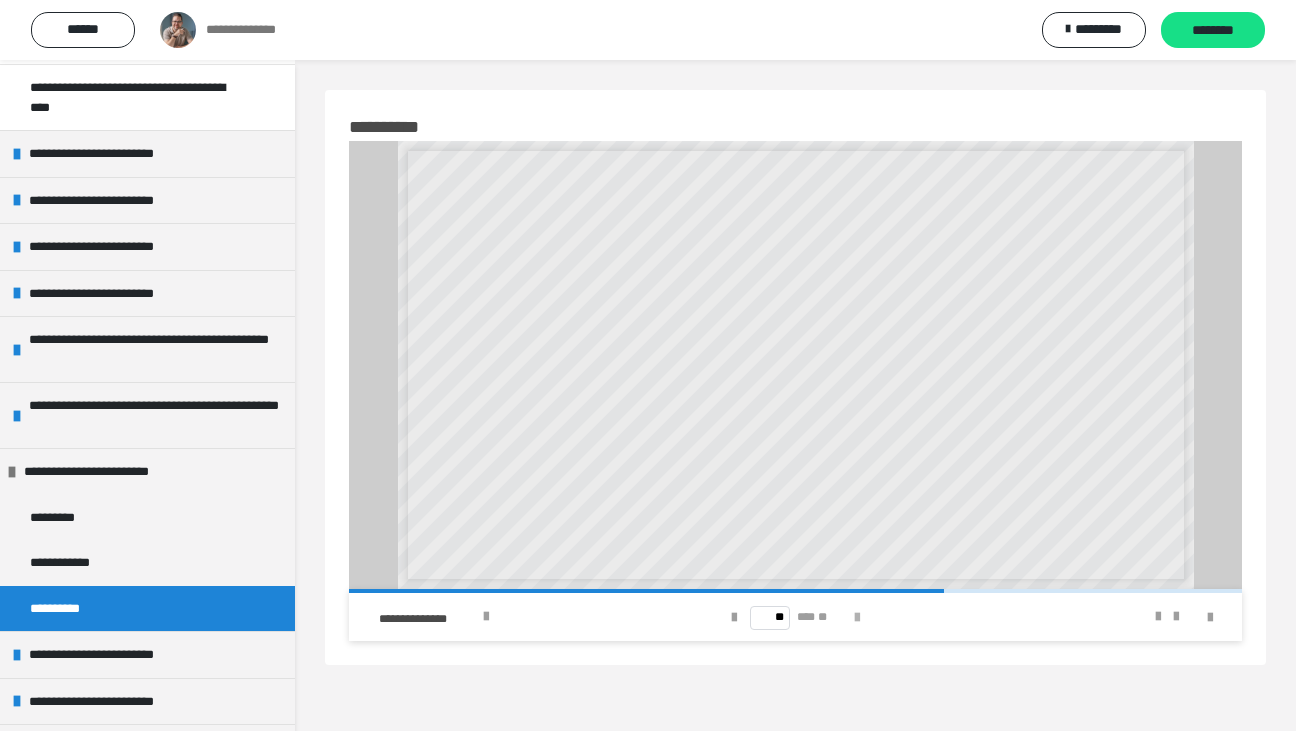 click at bounding box center (857, 618) 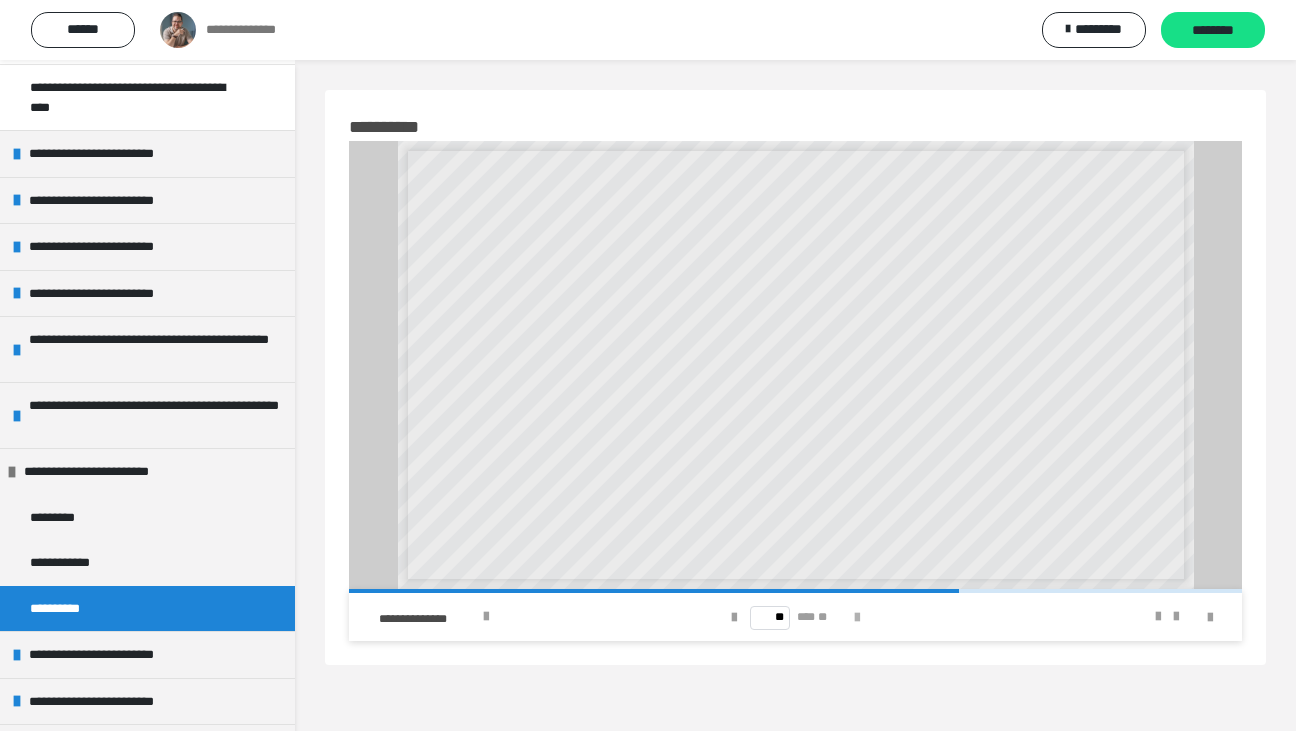 click at bounding box center (857, 618) 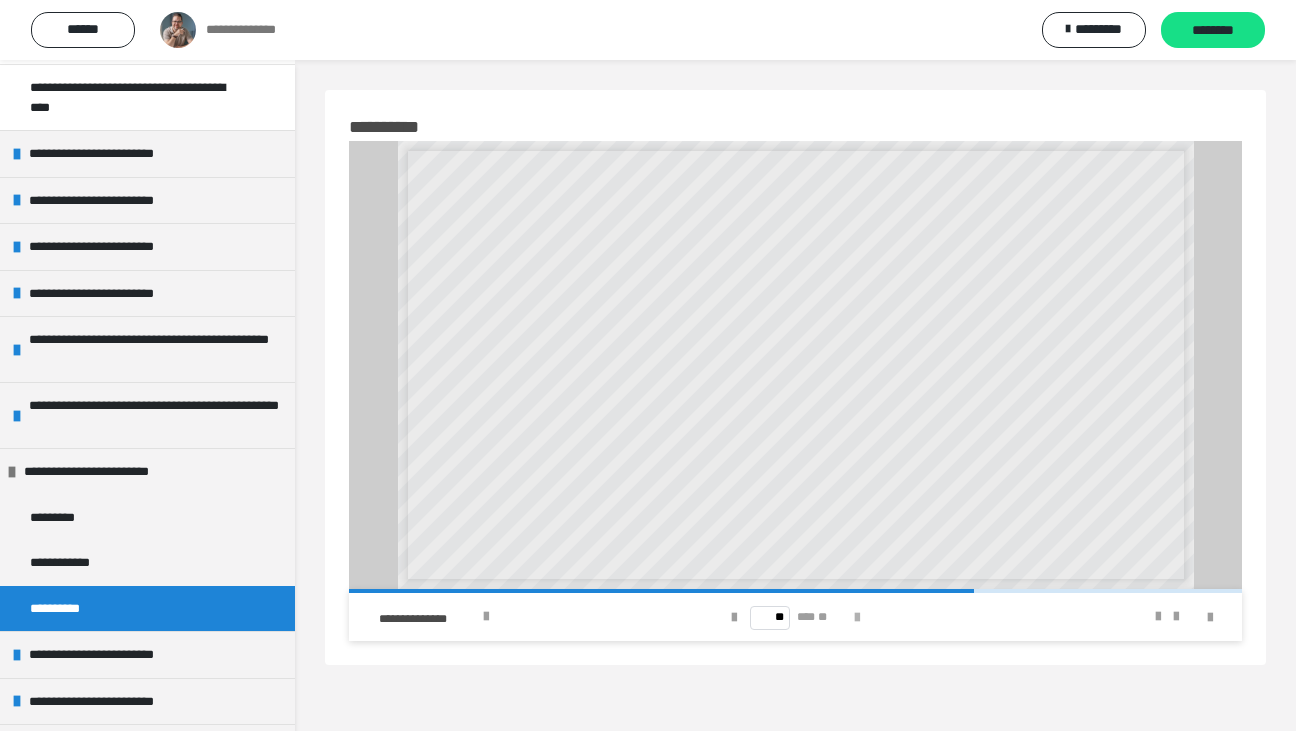 click at bounding box center (857, 618) 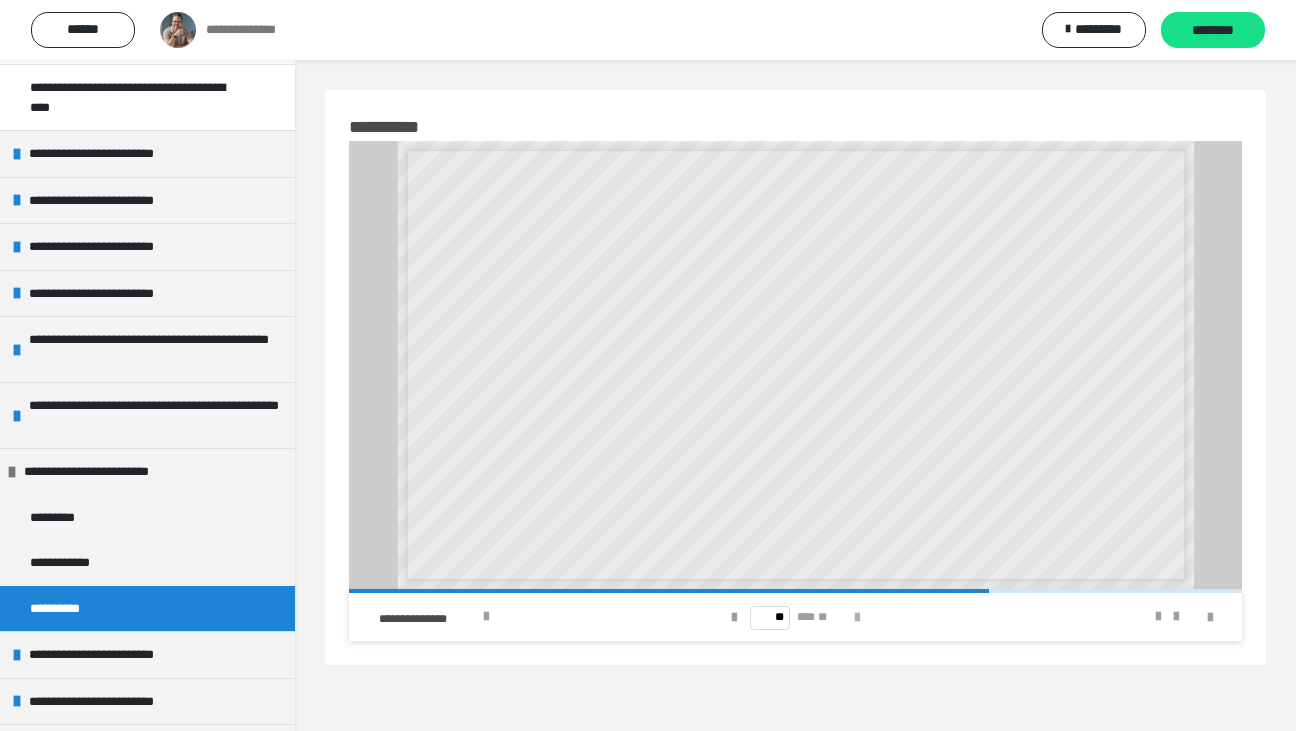 click at bounding box center (857, 618) 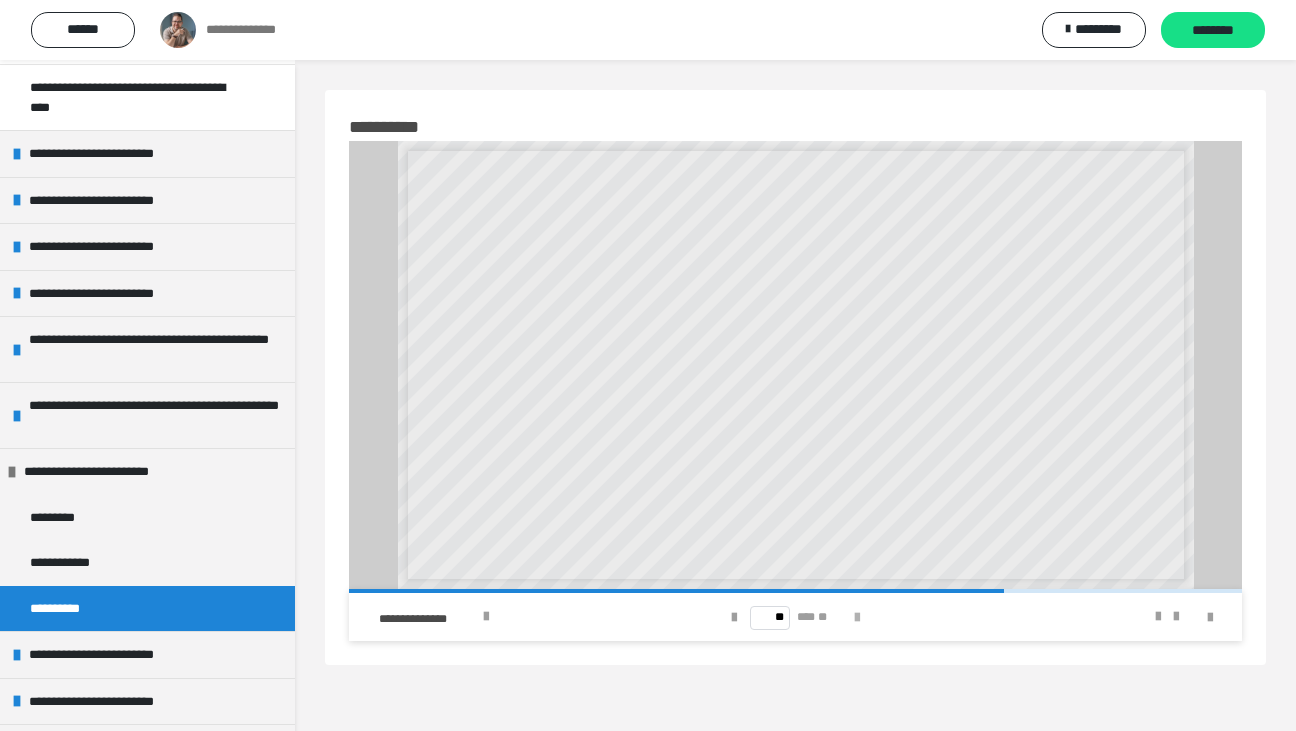 click at bounding box center (857, 618) 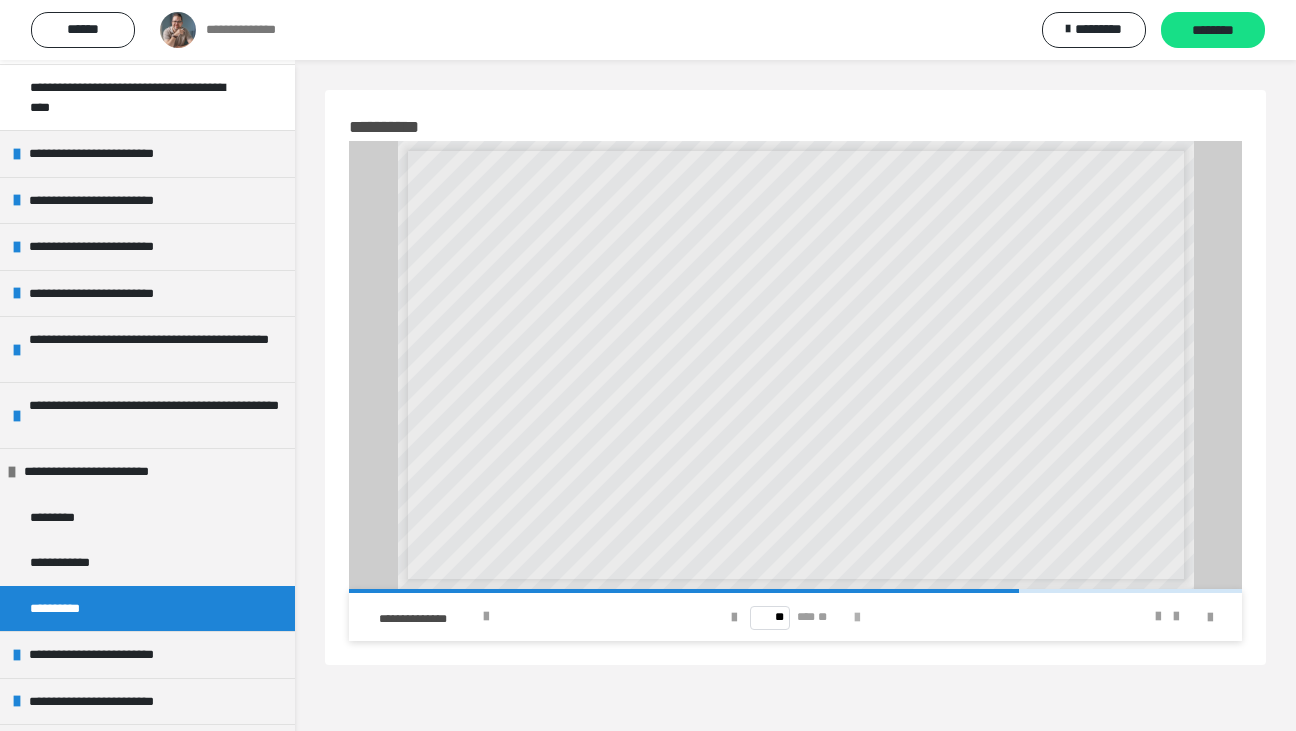 click at bounding box center [857, 618] 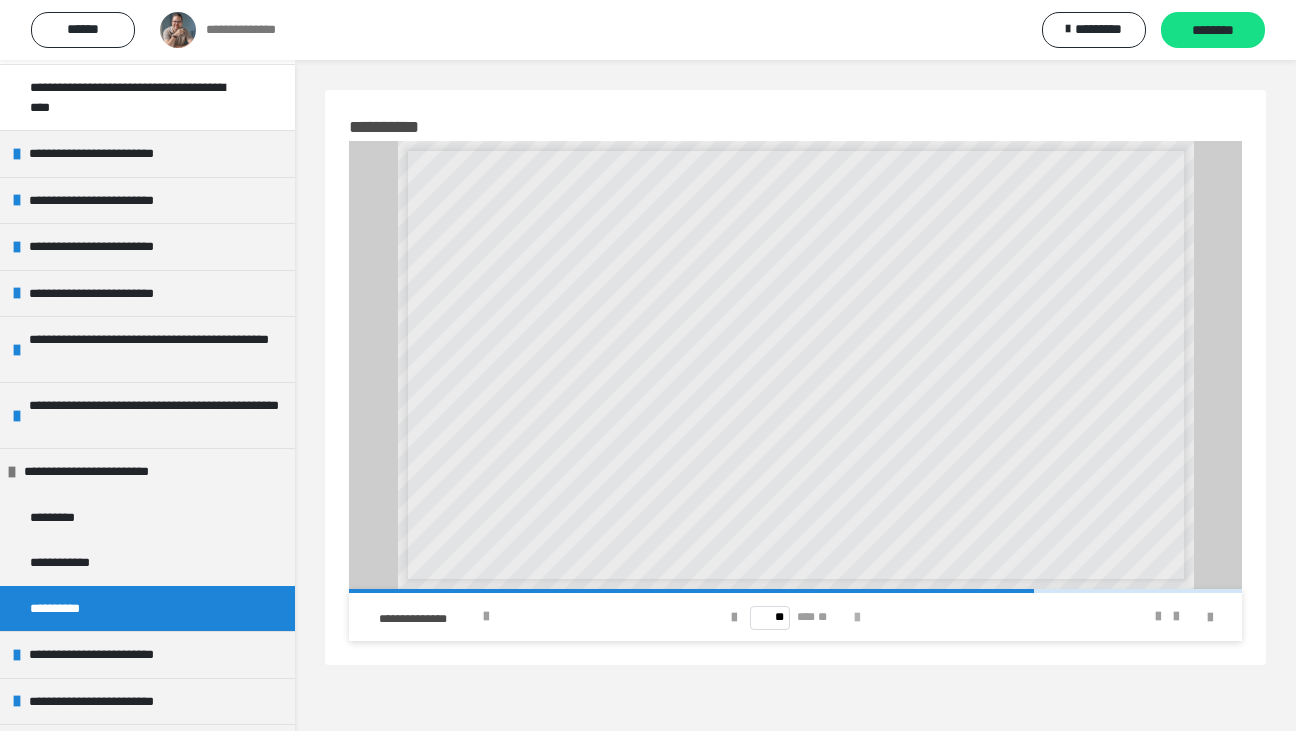 click at bounding box center (857, 618) 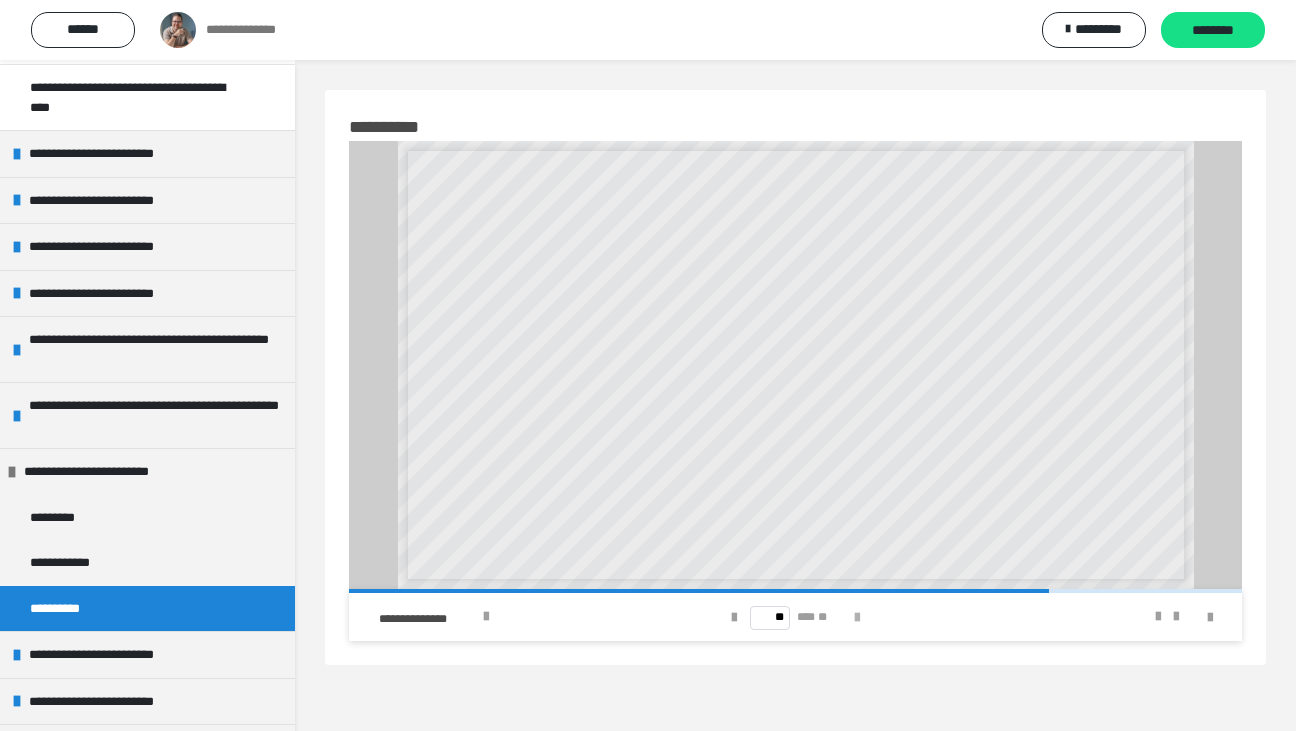 click at bounding box center (857, 618) 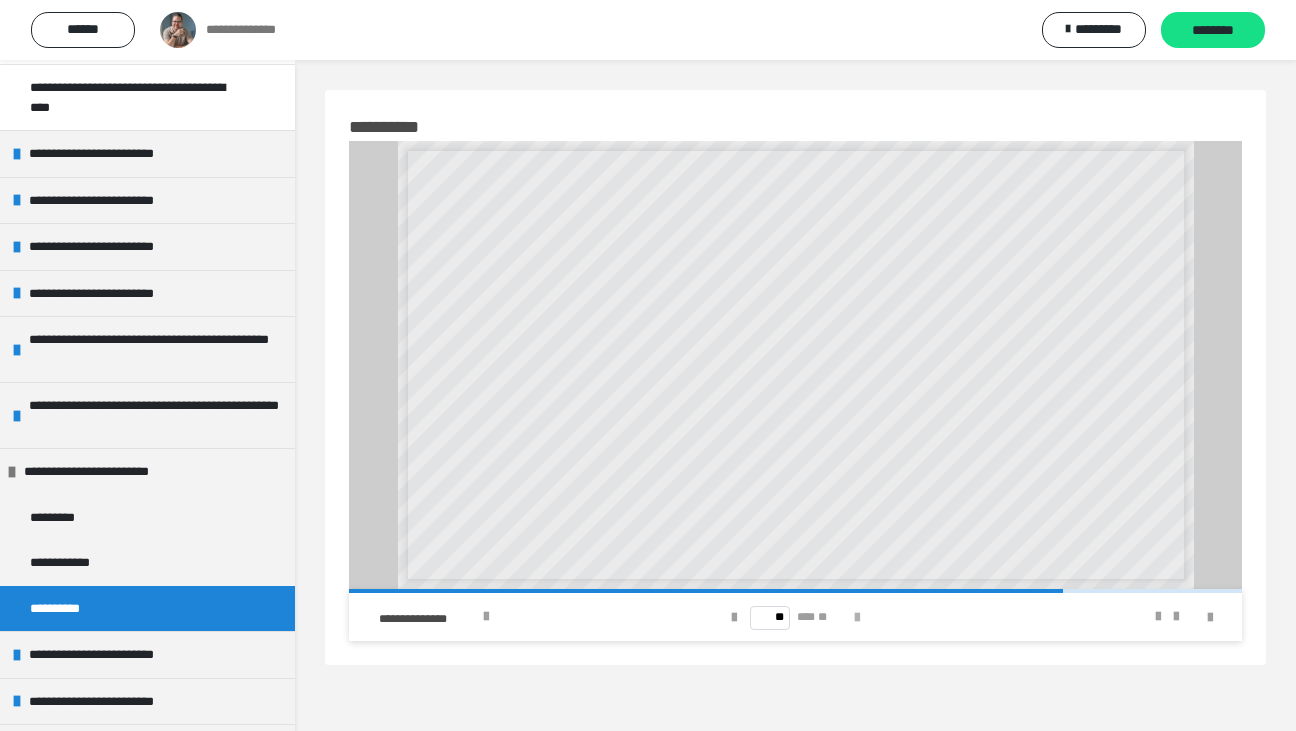 click at bounding box center [857, 618] 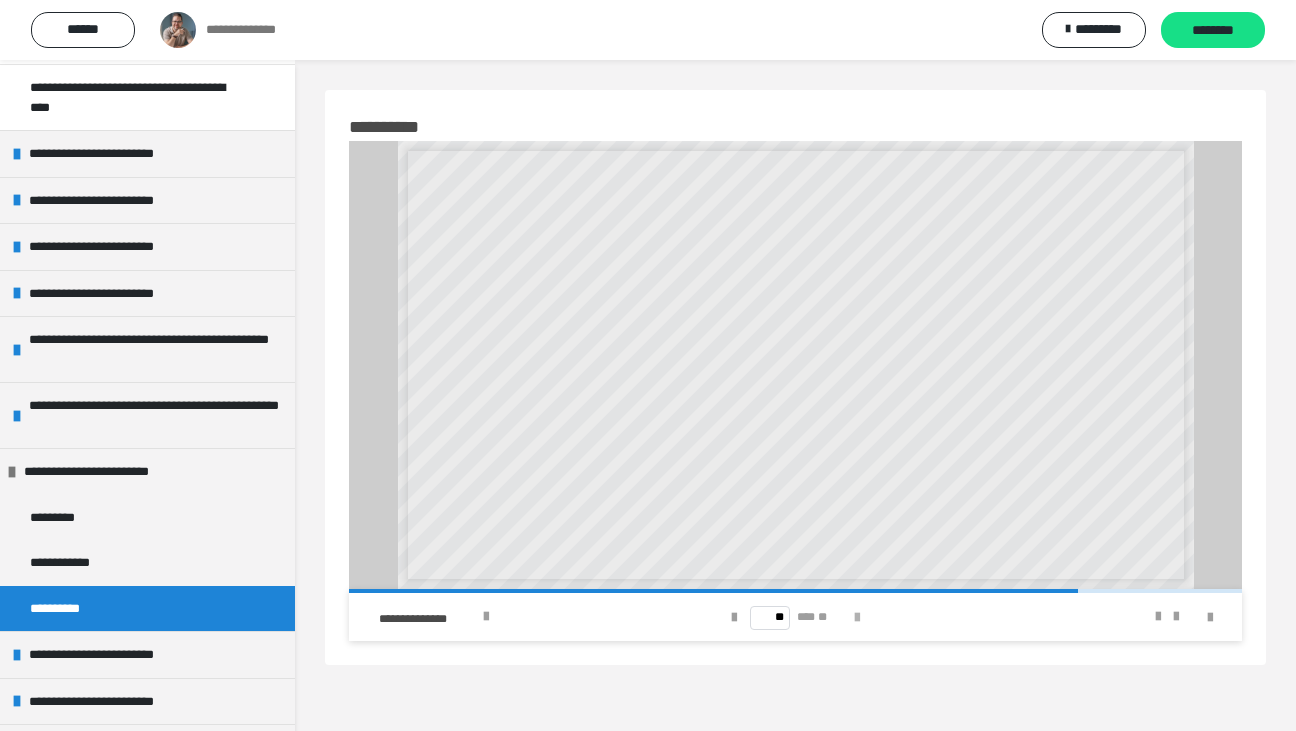 click at bounding box center (857, 618) 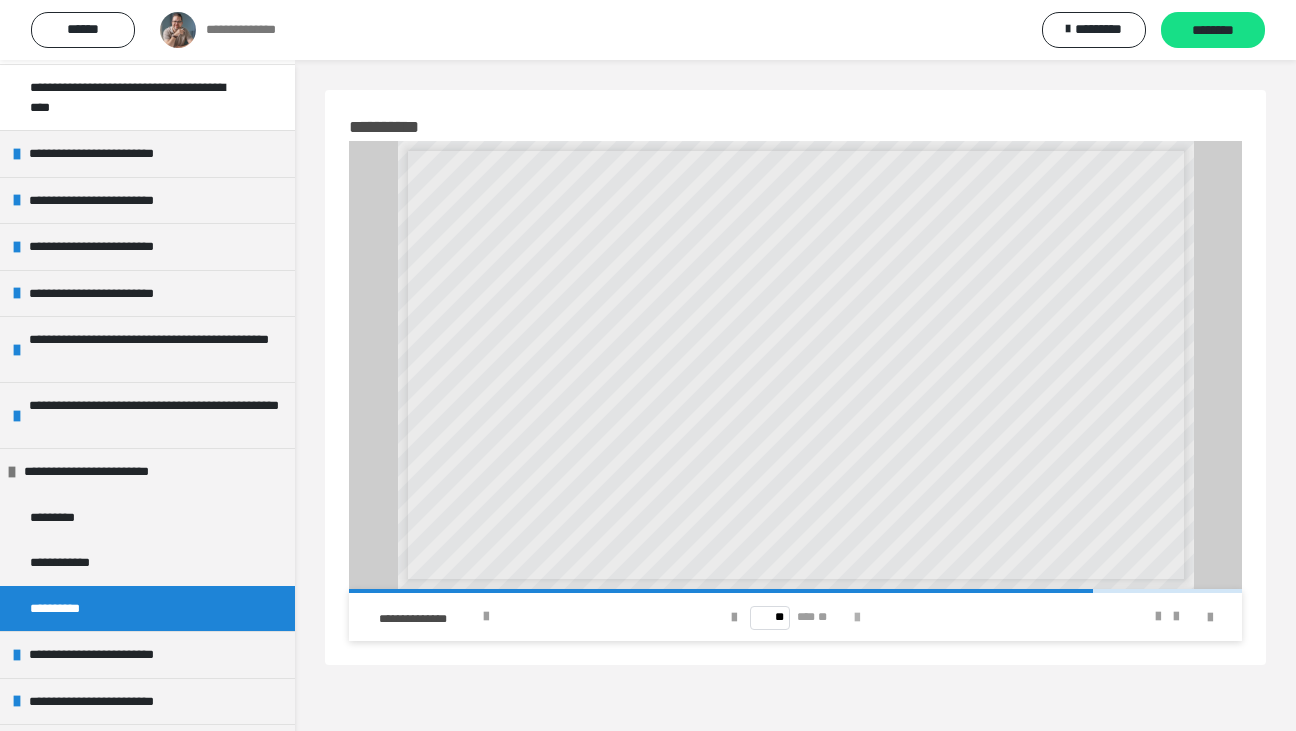 click at bounding box center (857, 618) 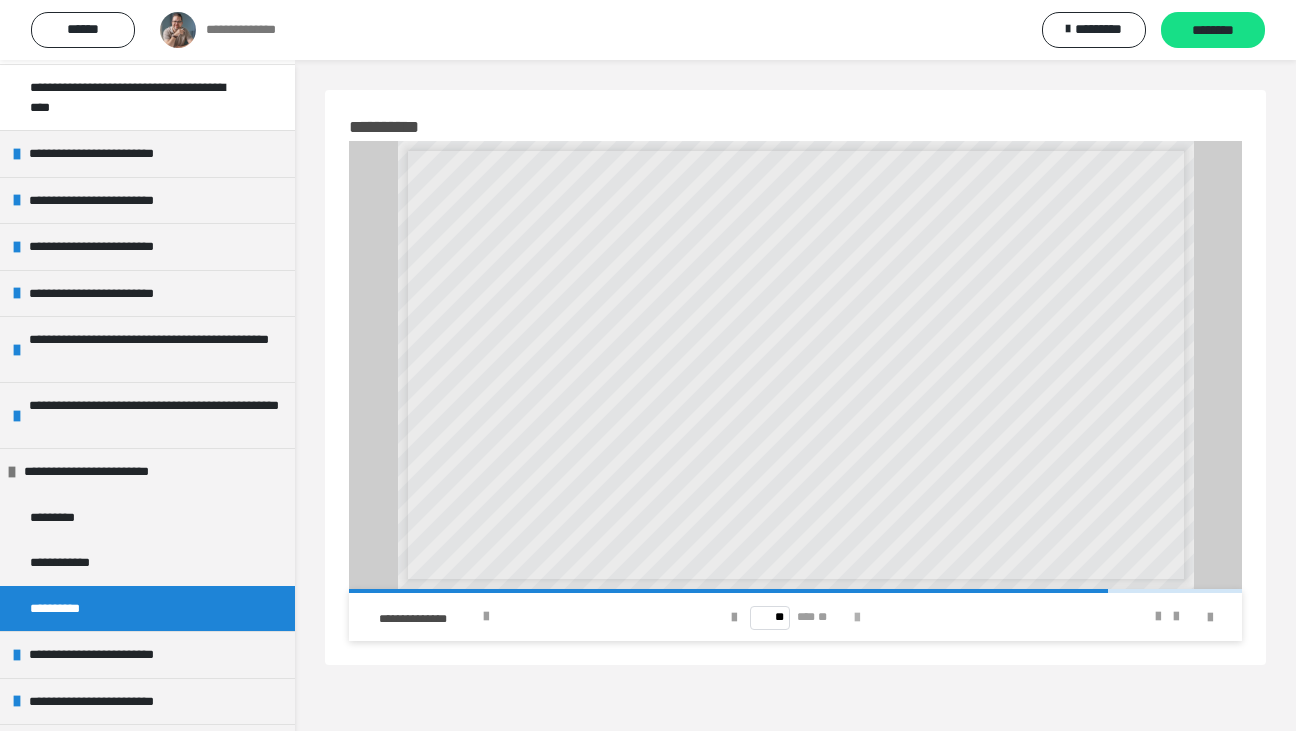 click at bounding box center (857, 618) 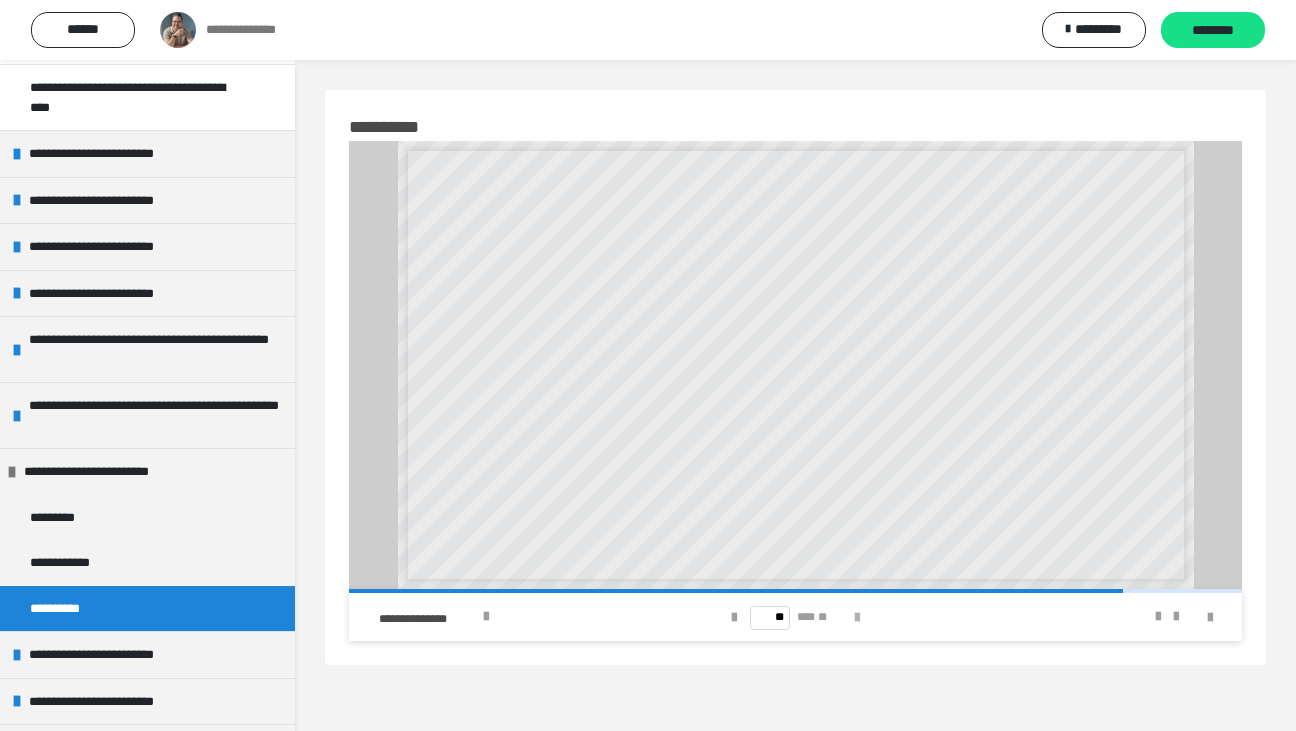 click at bounding box center [857, 618] 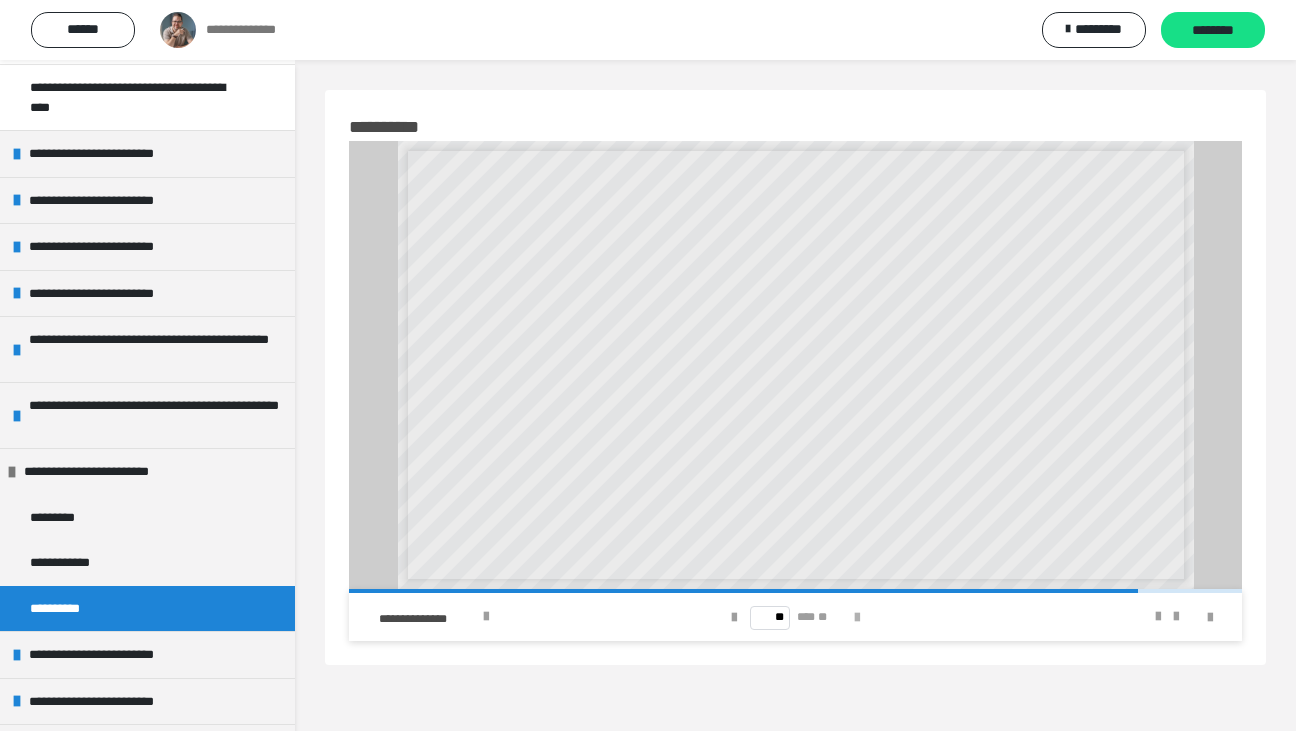 click at bounding box center [857, 618] 